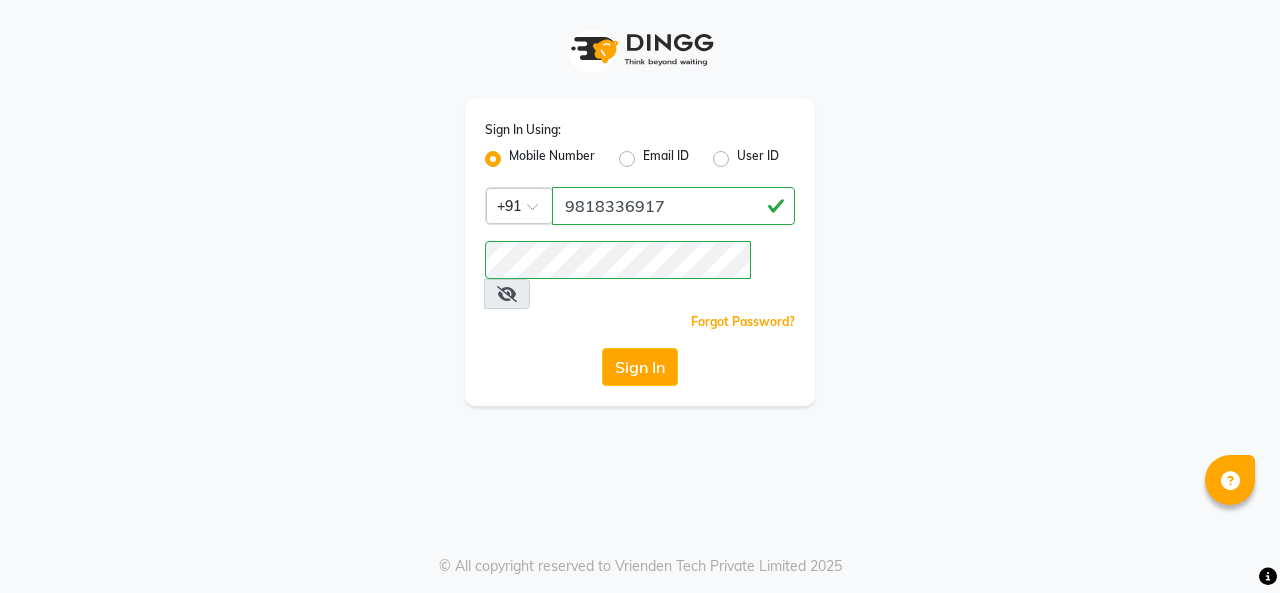 scroll, scrollTop: 0, scrollLeft: 0, axis: both 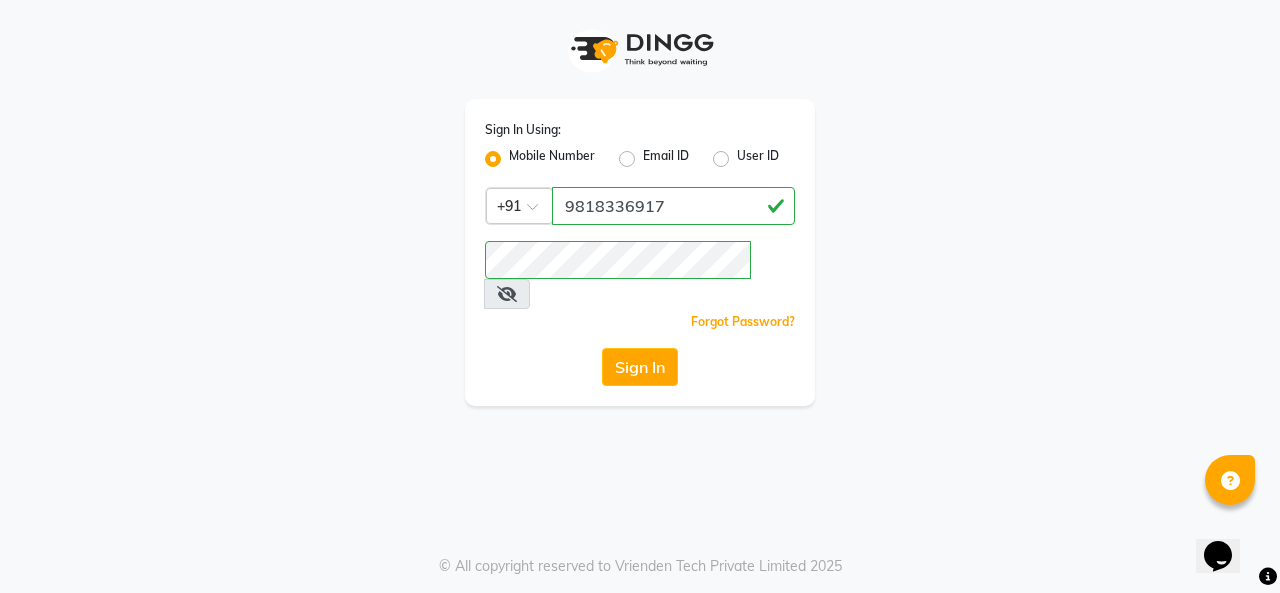 click on "Sign In Using: Mobile Number Email ID User ID Country Code × +91 [PHONE] Remember me Forgot Password? Sign In" 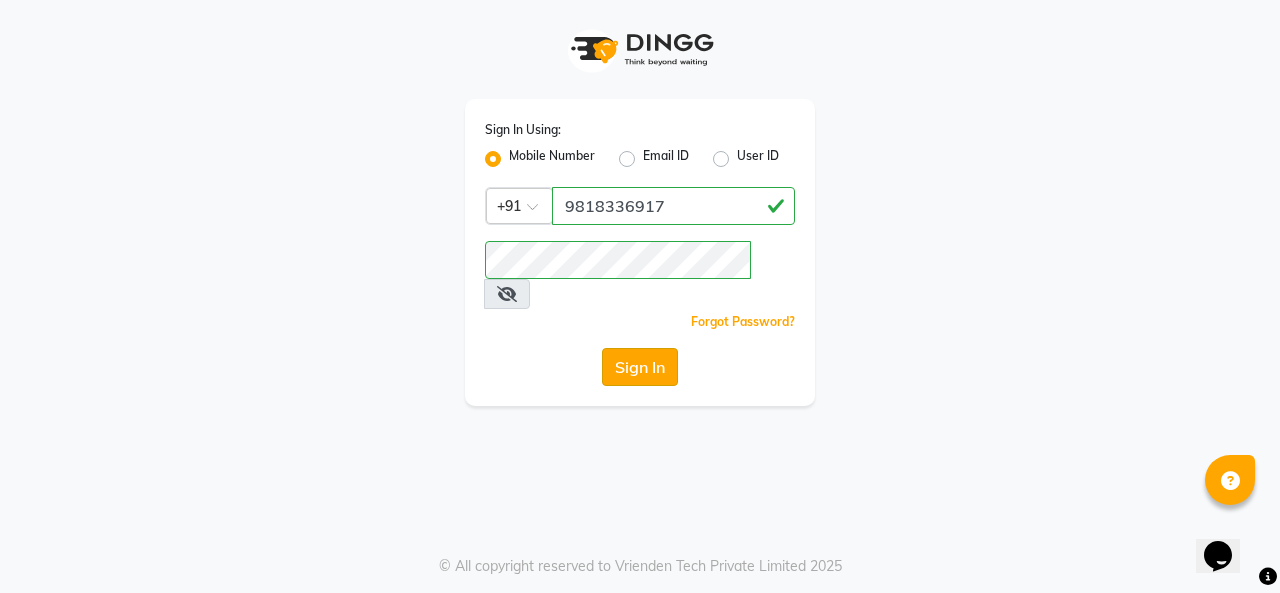 click on "Sign In" 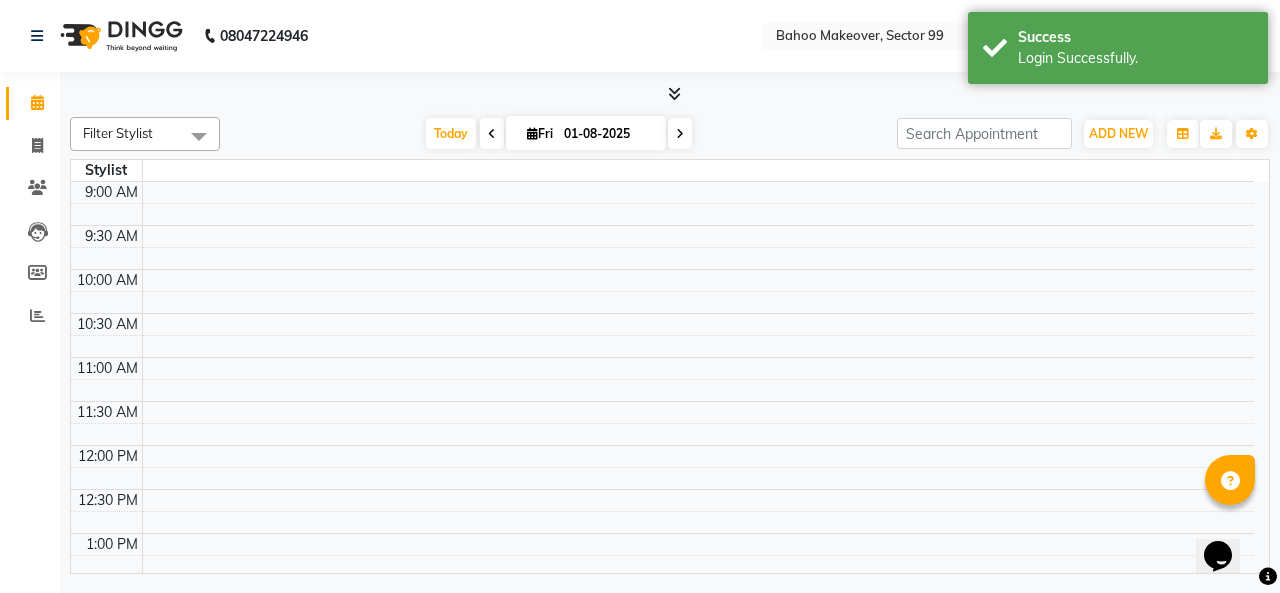 select on "en" 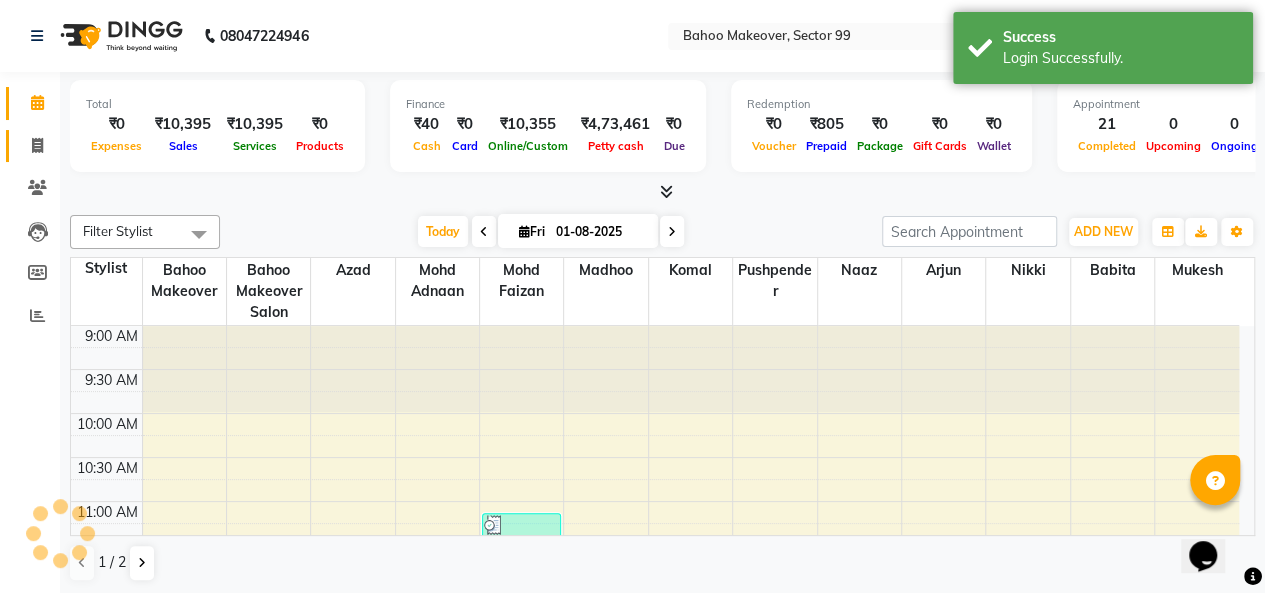 scroll, scrollTop: 0, scrollLeft: 0, axis: both 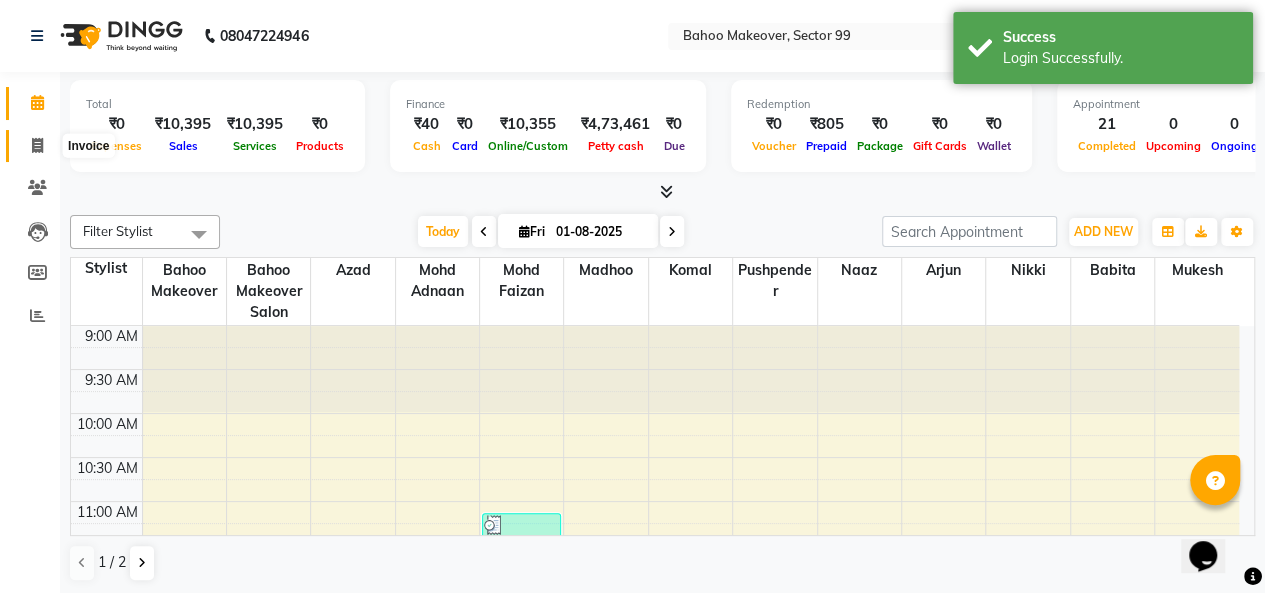 click 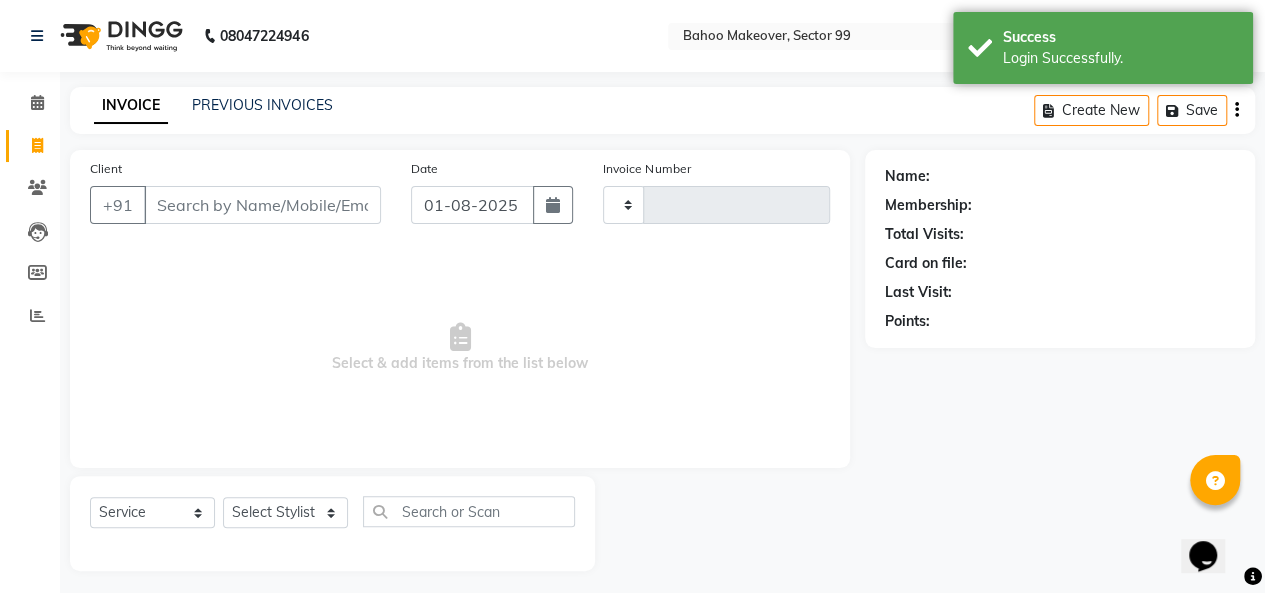 type on "2358" 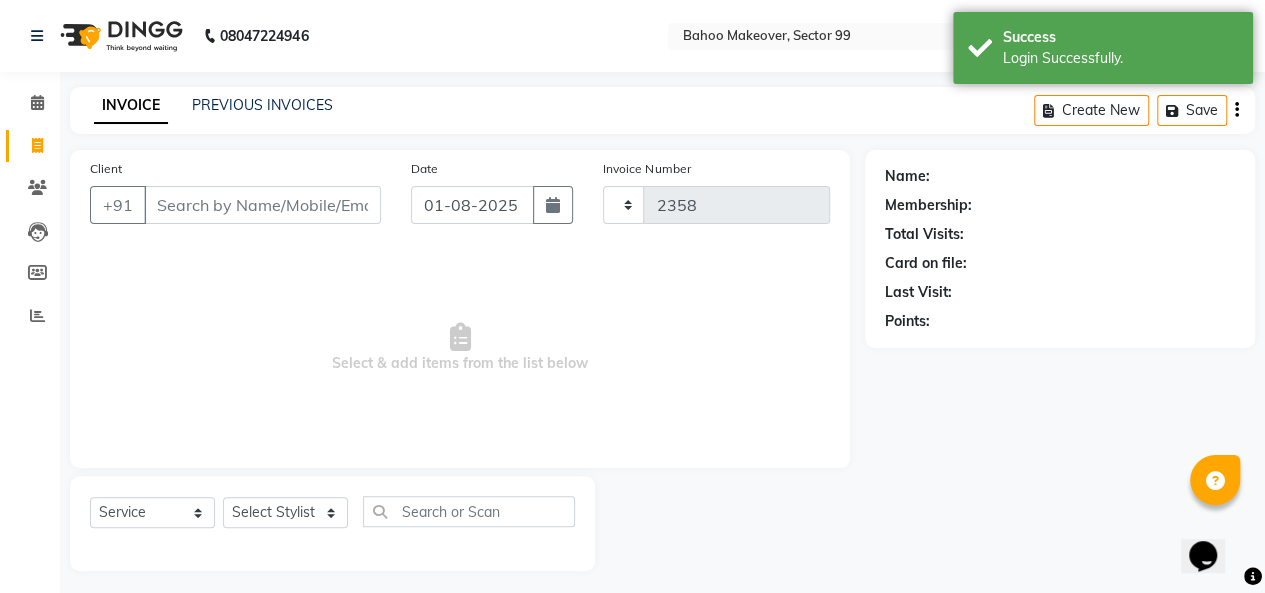 select on "6856" 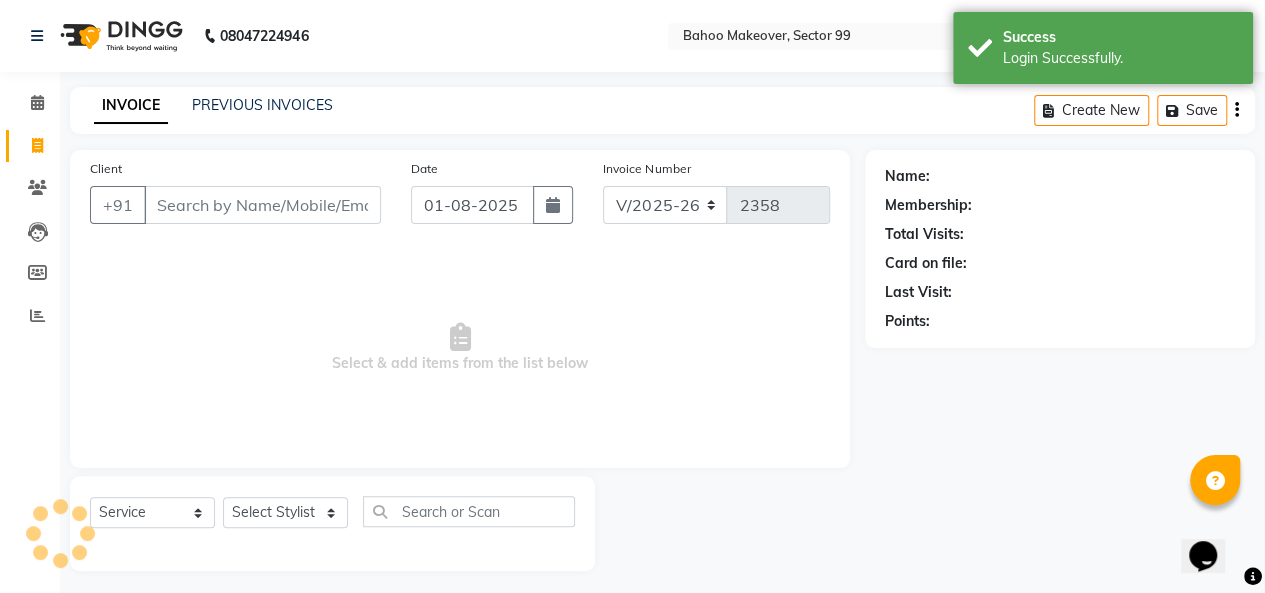 scroll, scrollTop: 7, scrollLeft: 0, axis: vertical 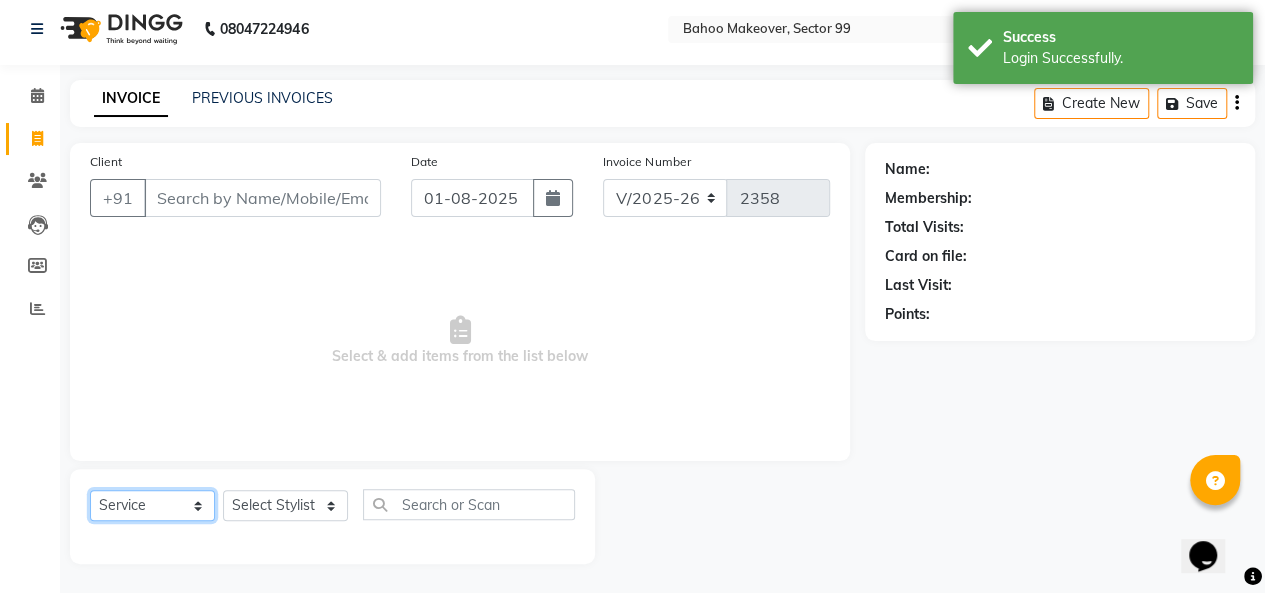 click on "Select  Service  Product  Membership  Package Voucher Prepaid Gift Card" 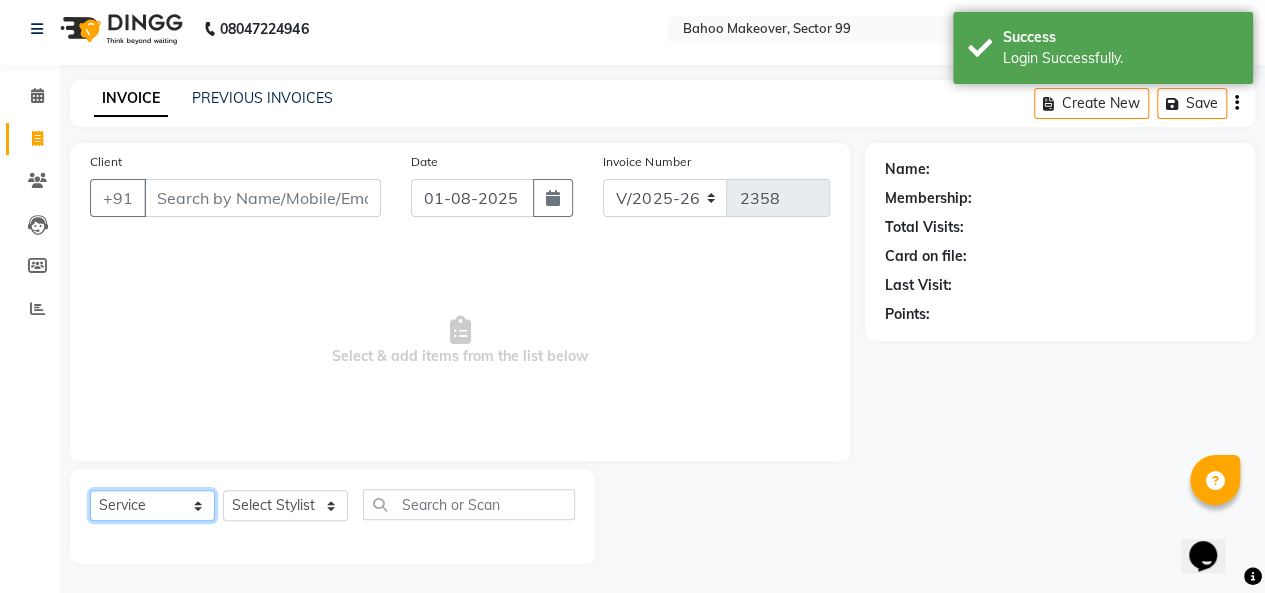 click on "Select  Service  Product  Membership  Package Voucher Prepaid Gift Card" 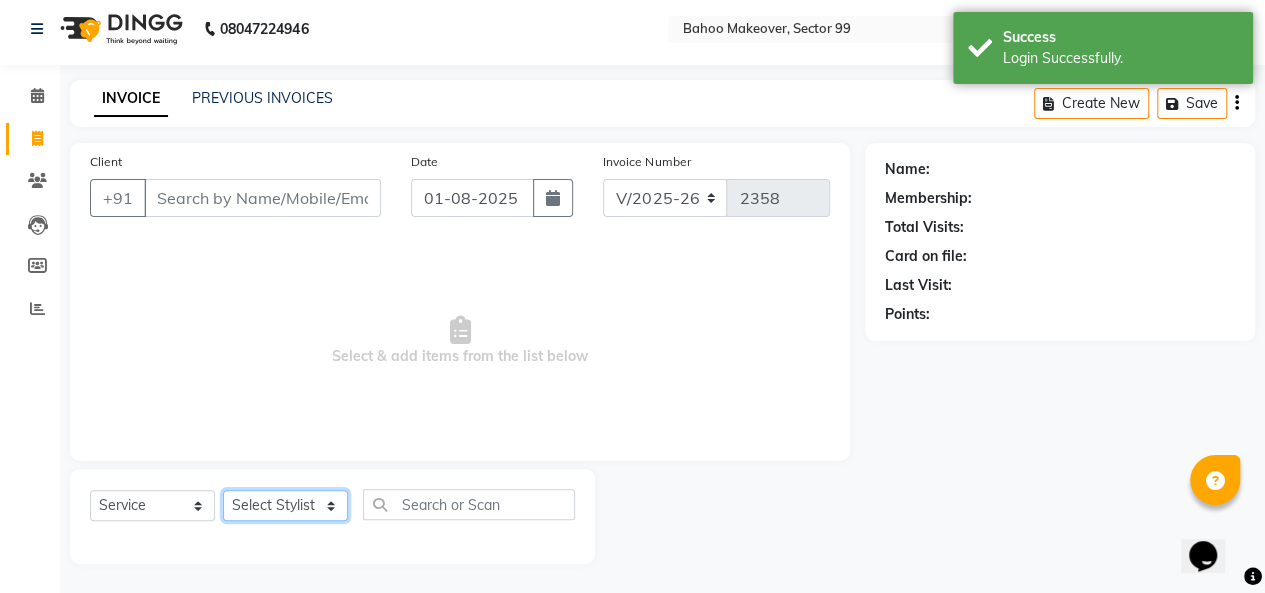 click on "Select Stylist Arjun Azad Babita Bahoo Makeover Bahoo Makeover Salon Komal Madhoo Mohd Adnaan Mohd Faizan Mukesh Naaz Nikki Pushpender Sahil SahNawaz" 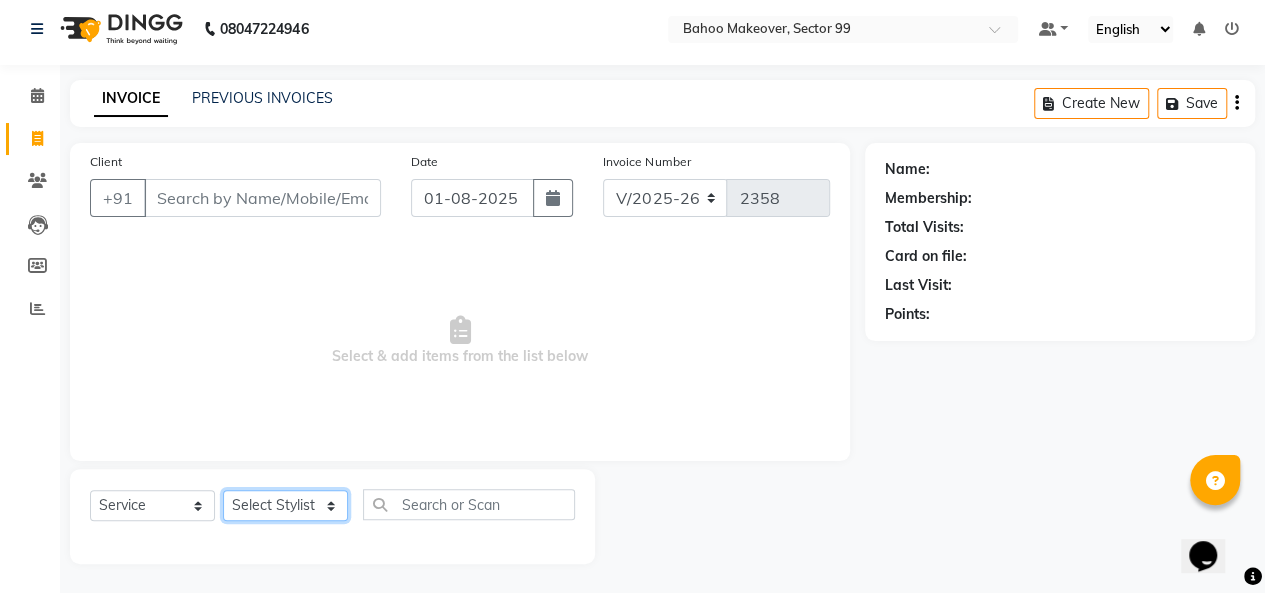 select on "85851" 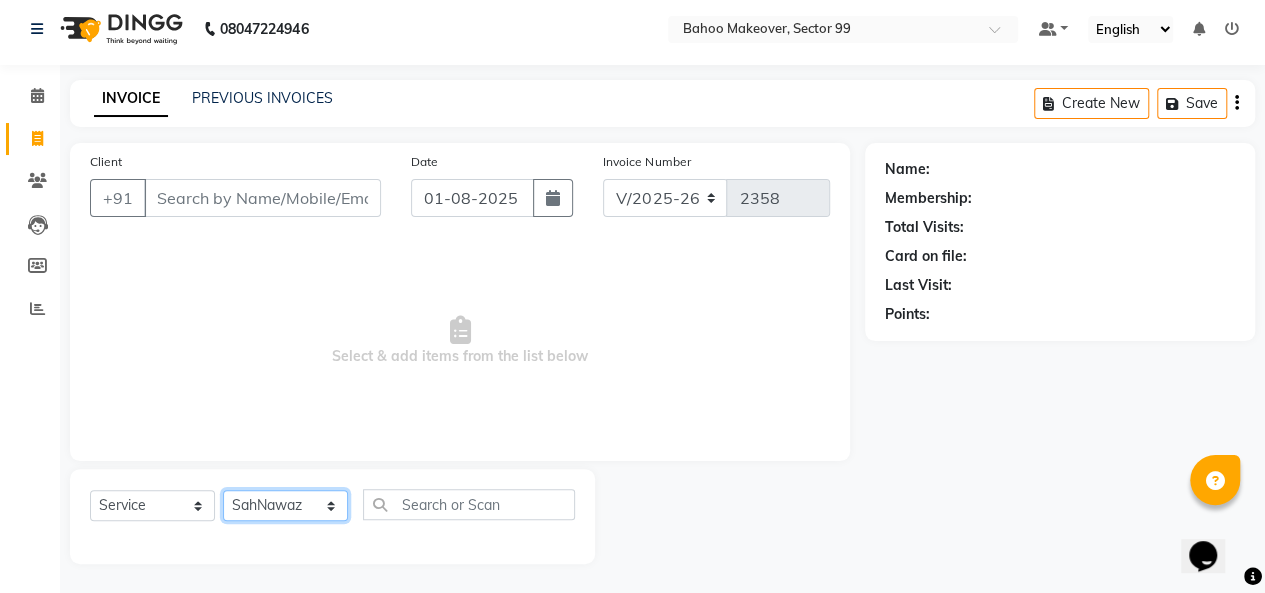 click on "Select Stylist Arjun Azad Babita Bahoo Makeover Bahoo Makeover Salon Komal Madhoo Mohd Adnaan Mohd Faizan Mukesh Naaz Nikki Pushpender Sahil SahNawaz" 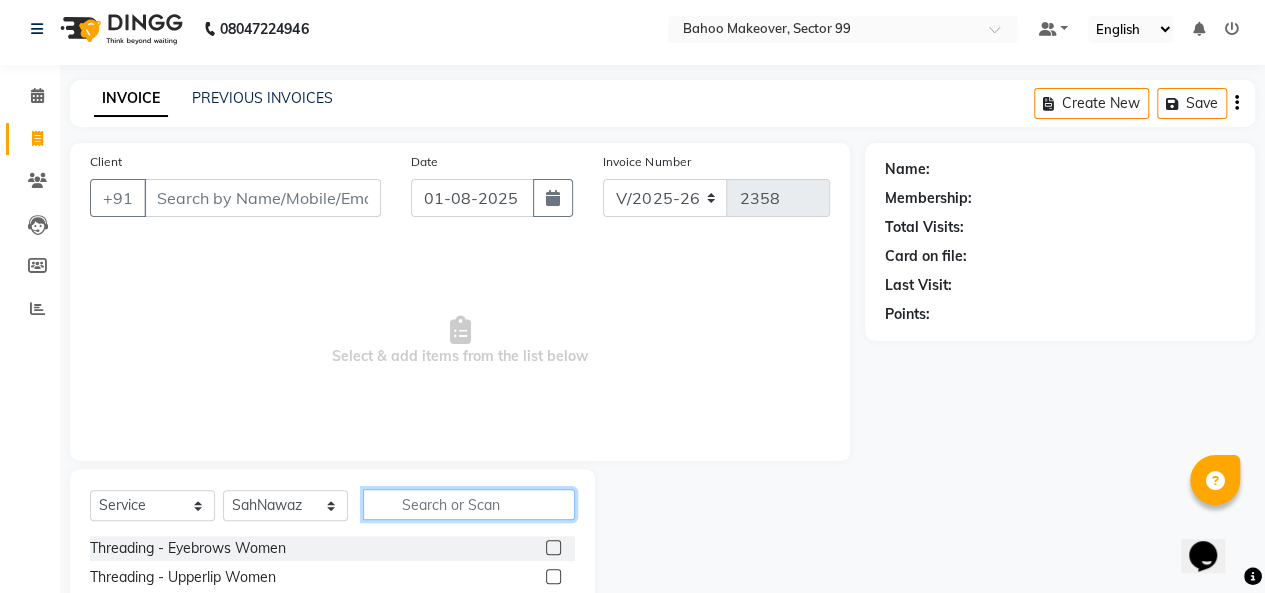 click 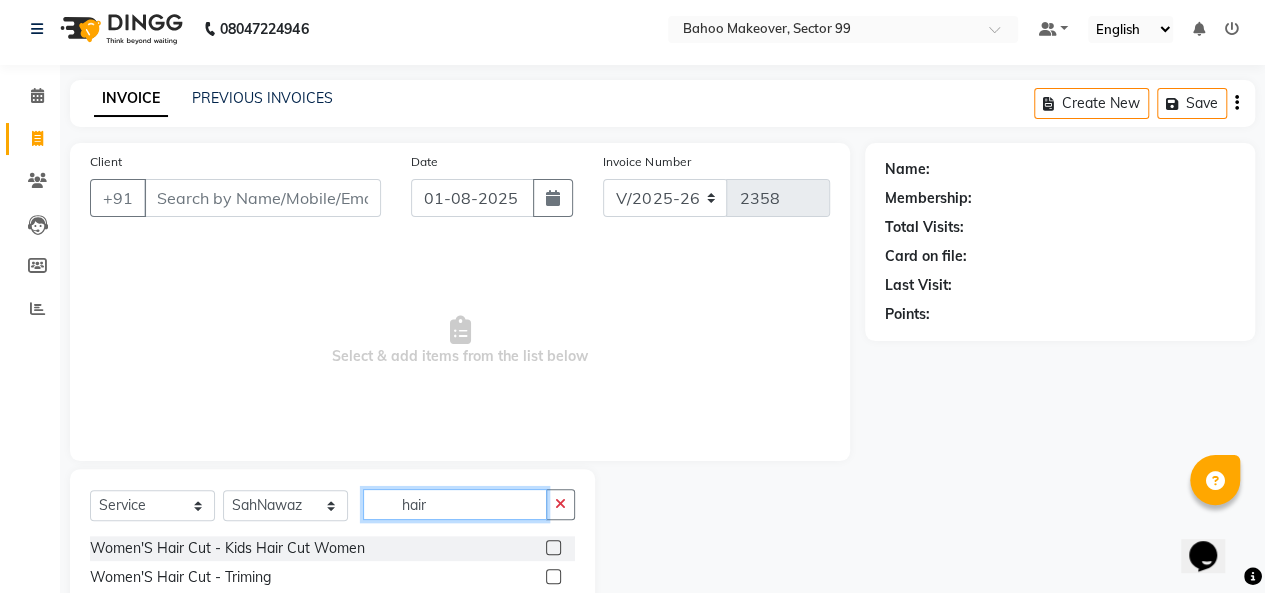 scroll, scrollTop: 207, scrollLeft: 0, axis: vertical 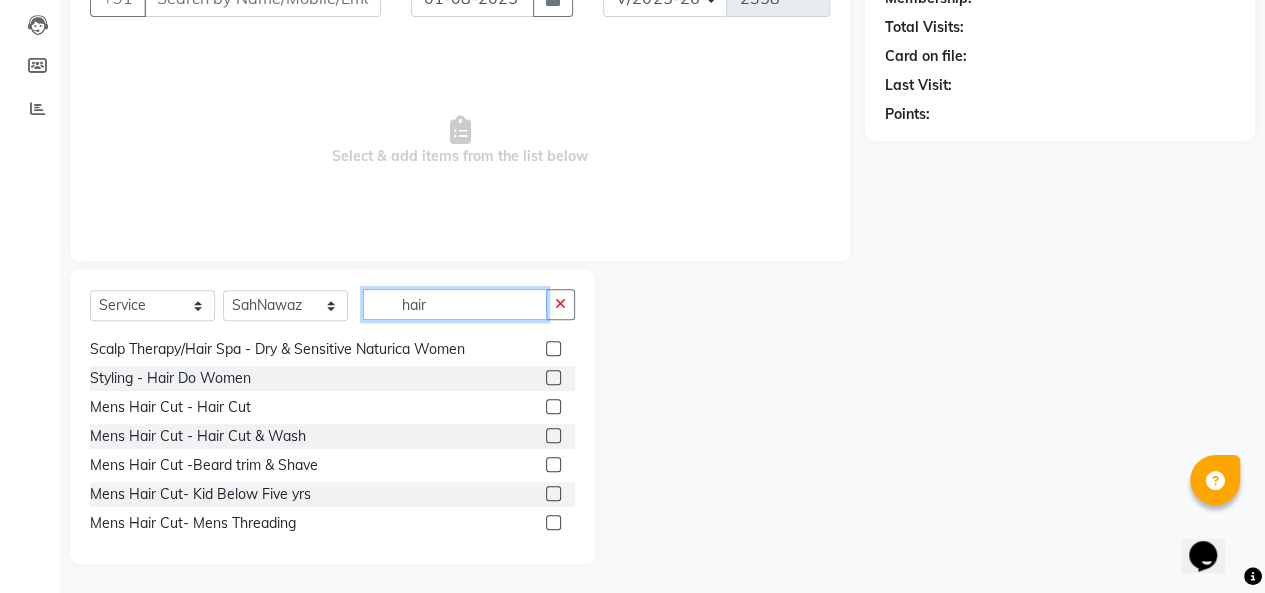 type on "hair" 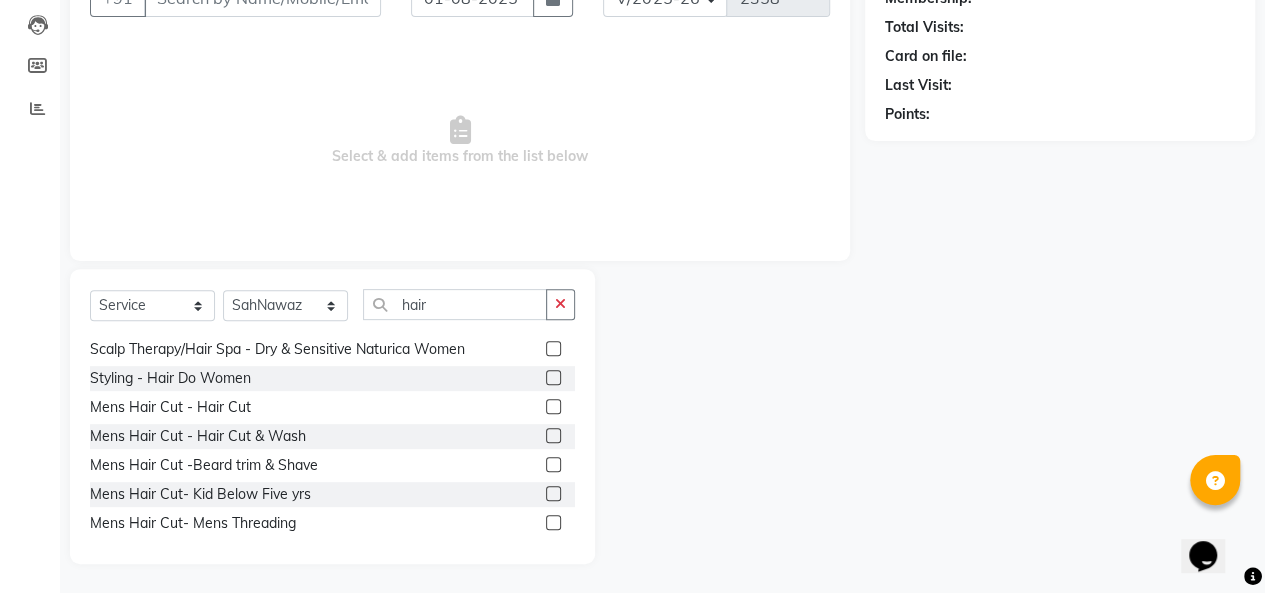 click 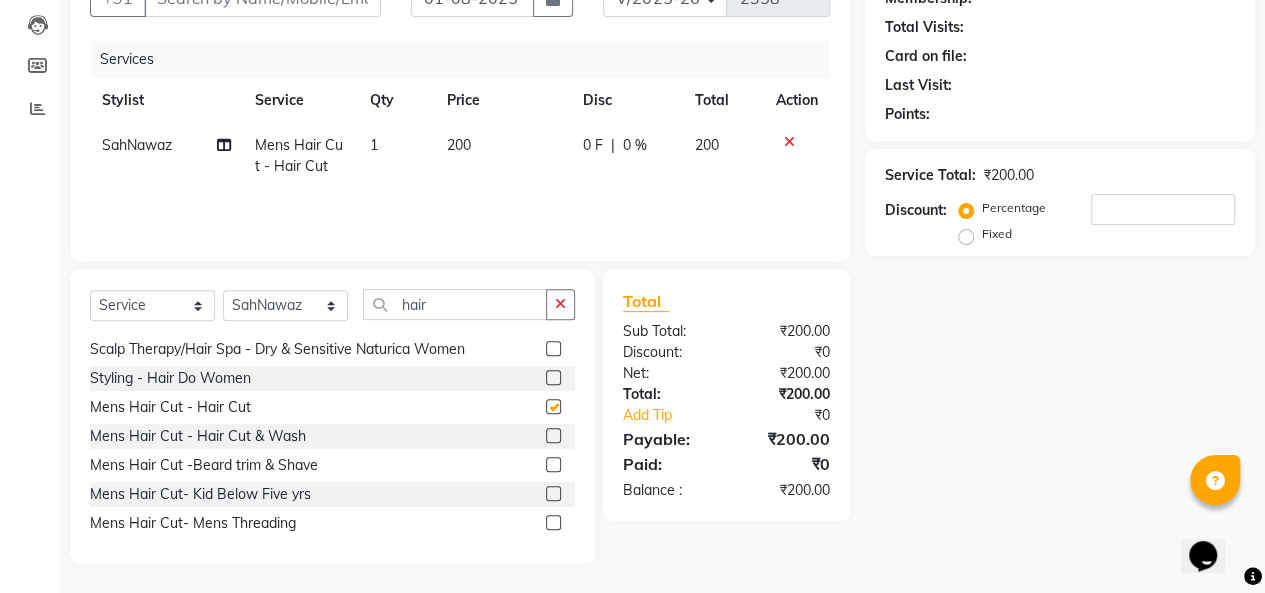 checkbox on "false" 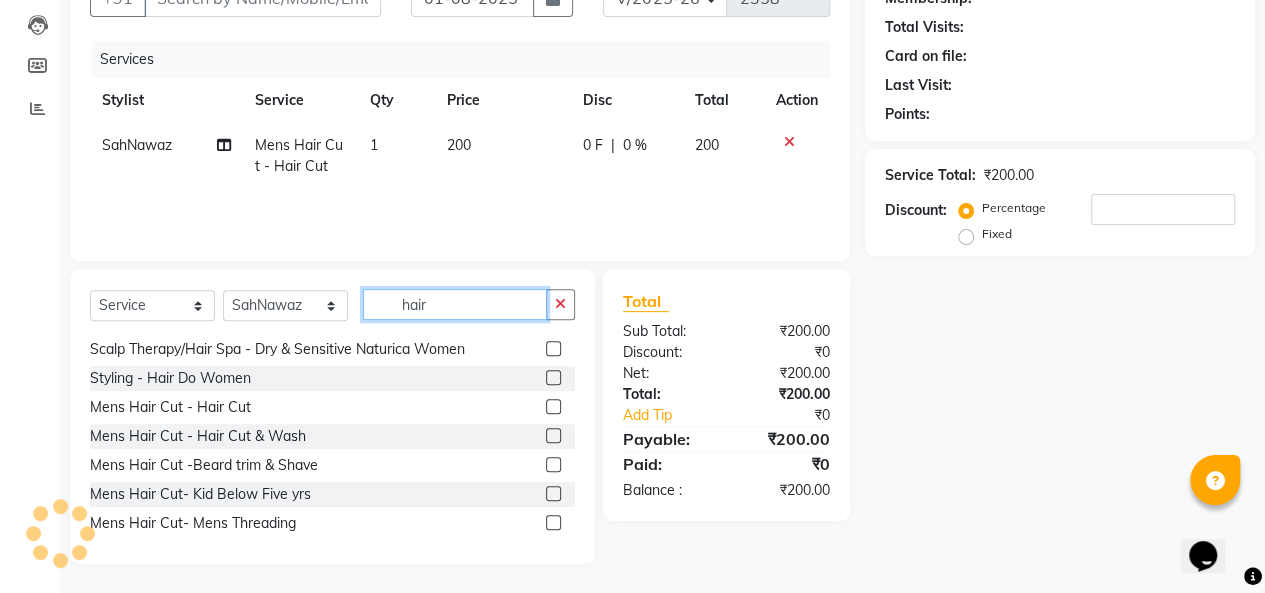 click on "hair" 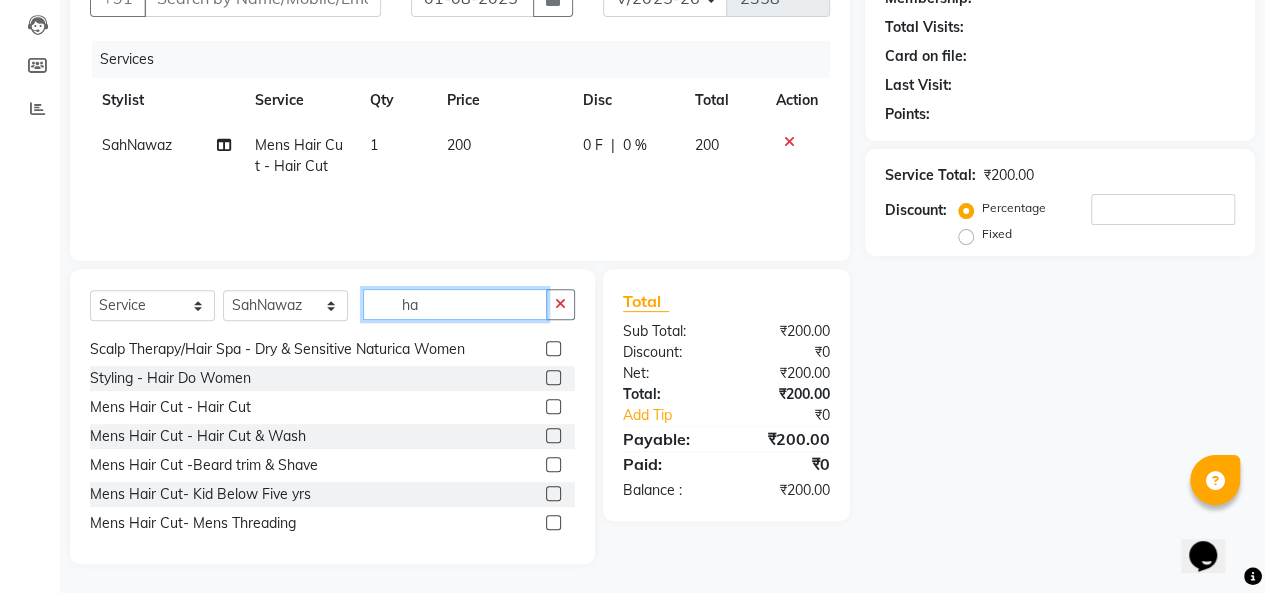 type on "h" 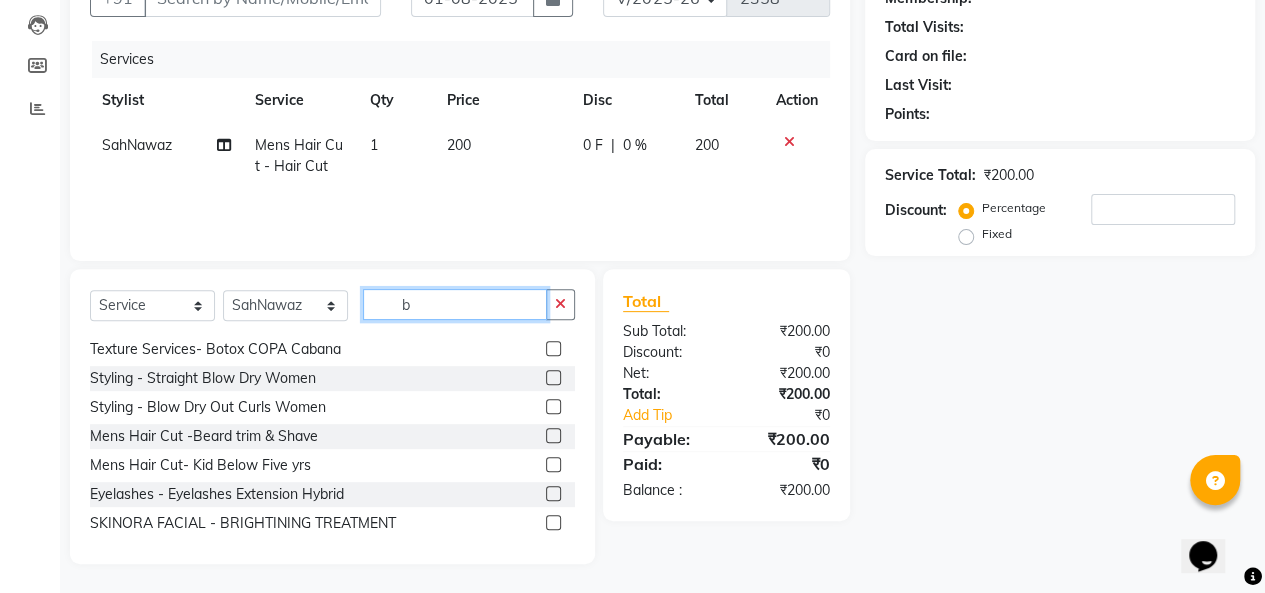 scroll, scrollTop: 86, scrollLeft: 0, axis: vertical 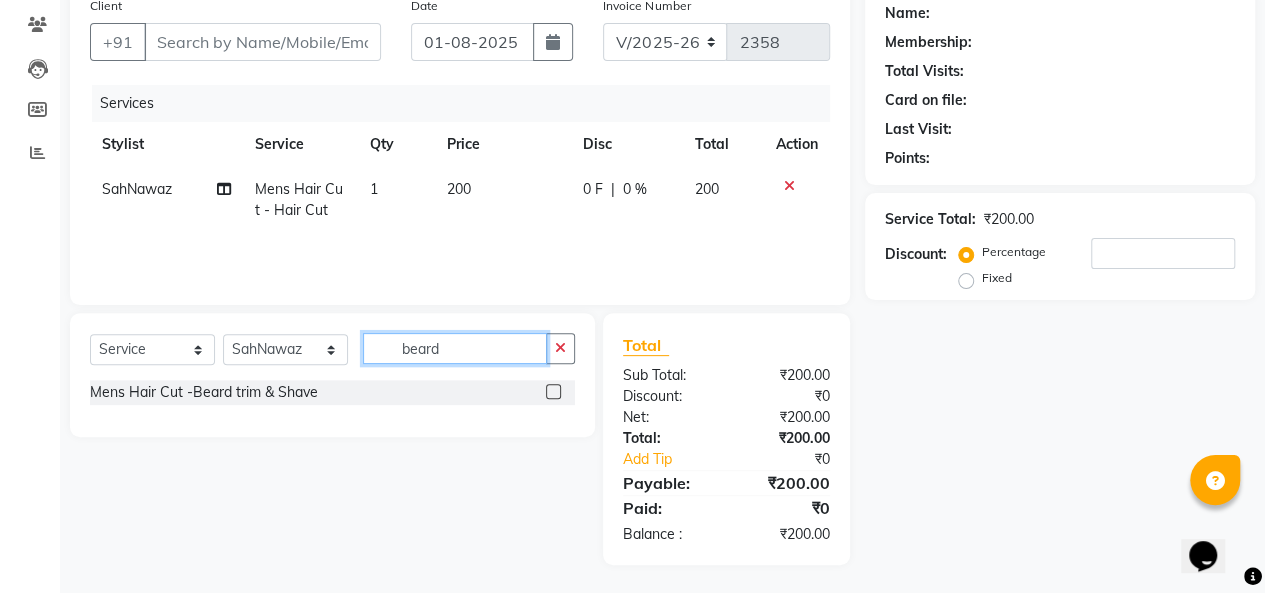 type on "beard" 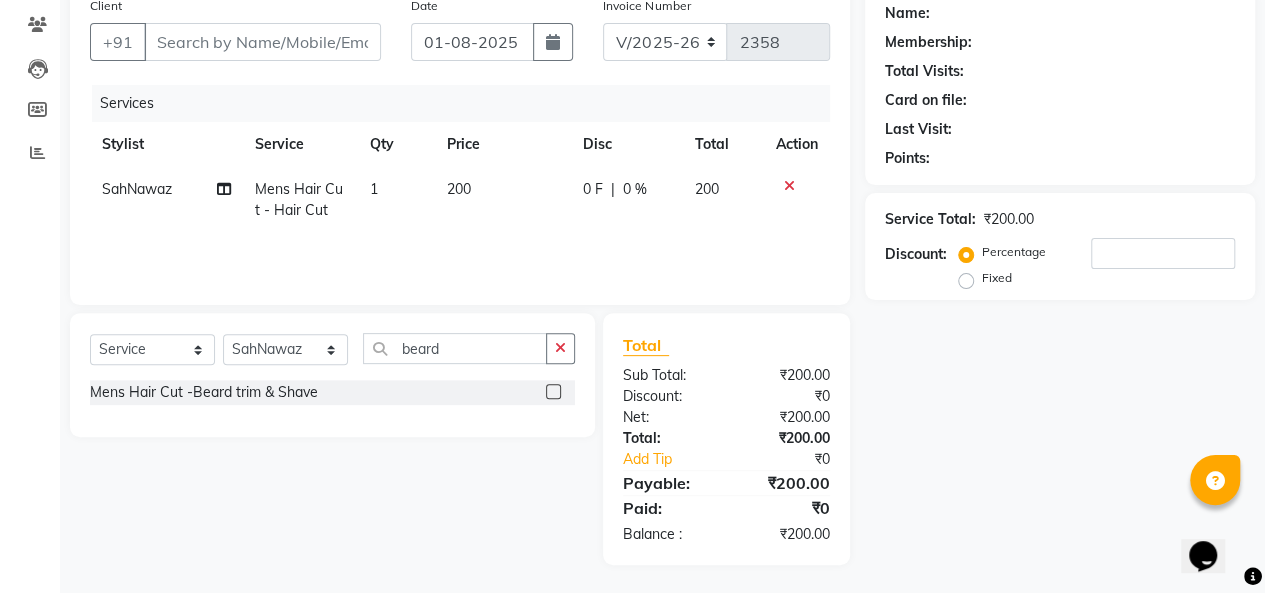click 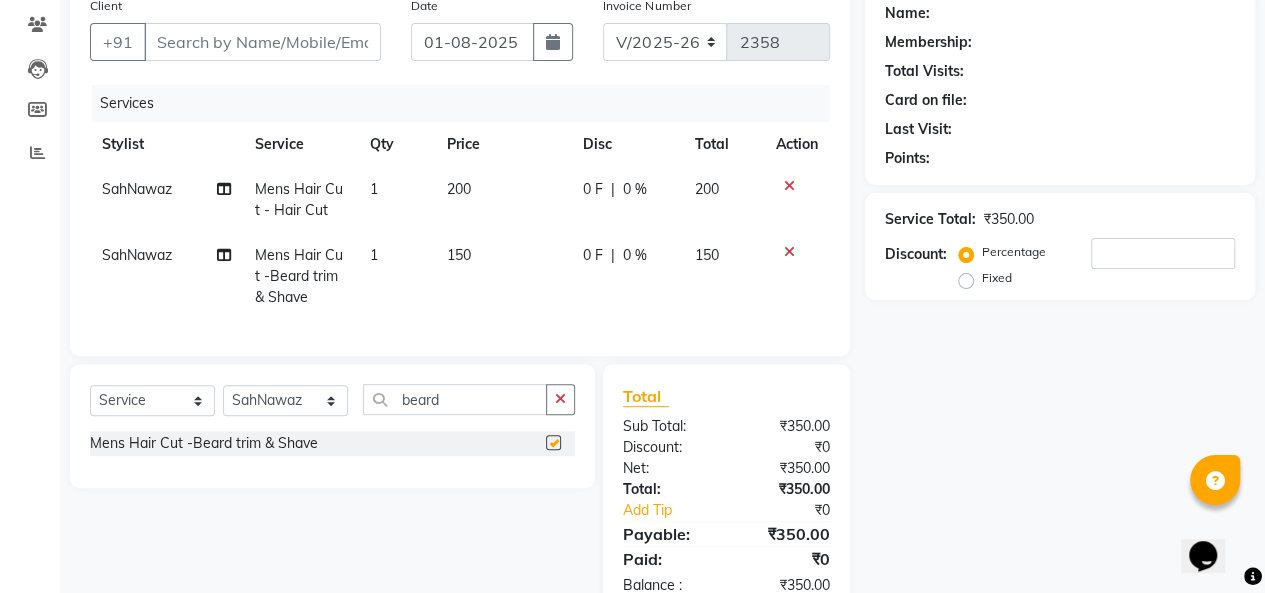 checkbox on "false" 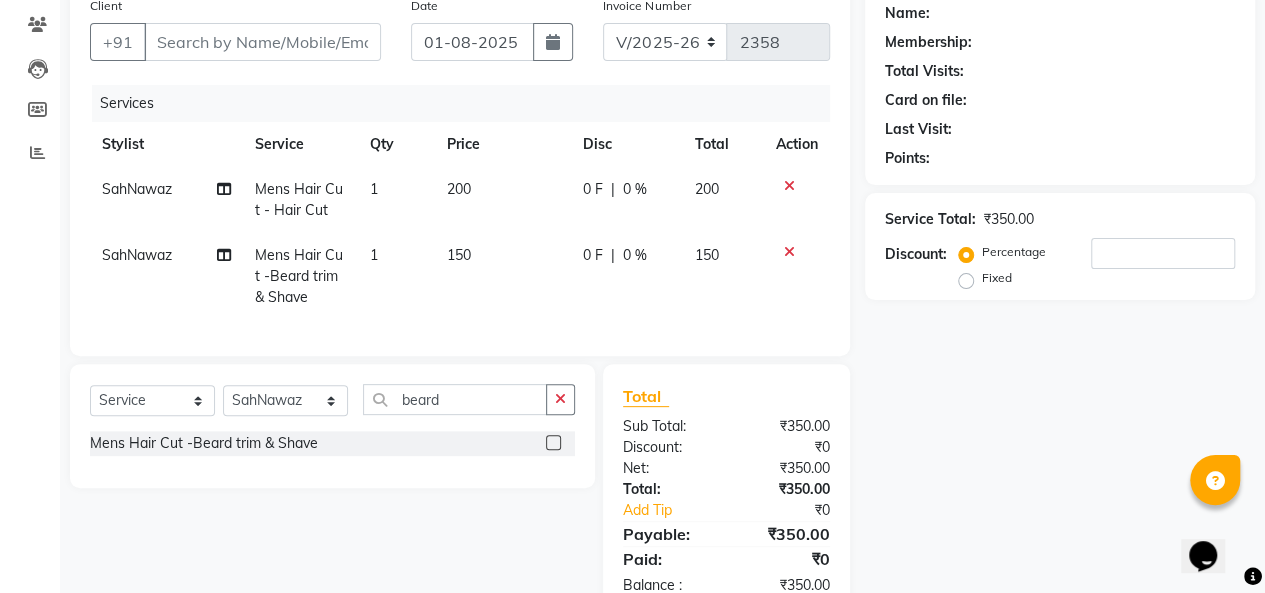 click on "200" 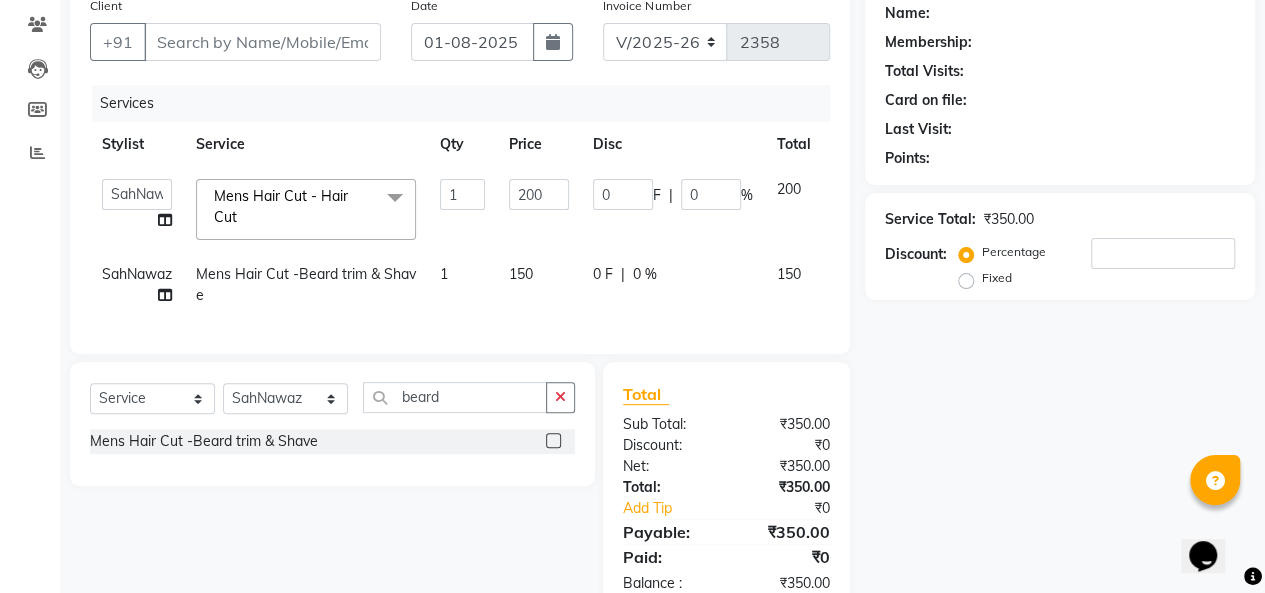 click on "1" 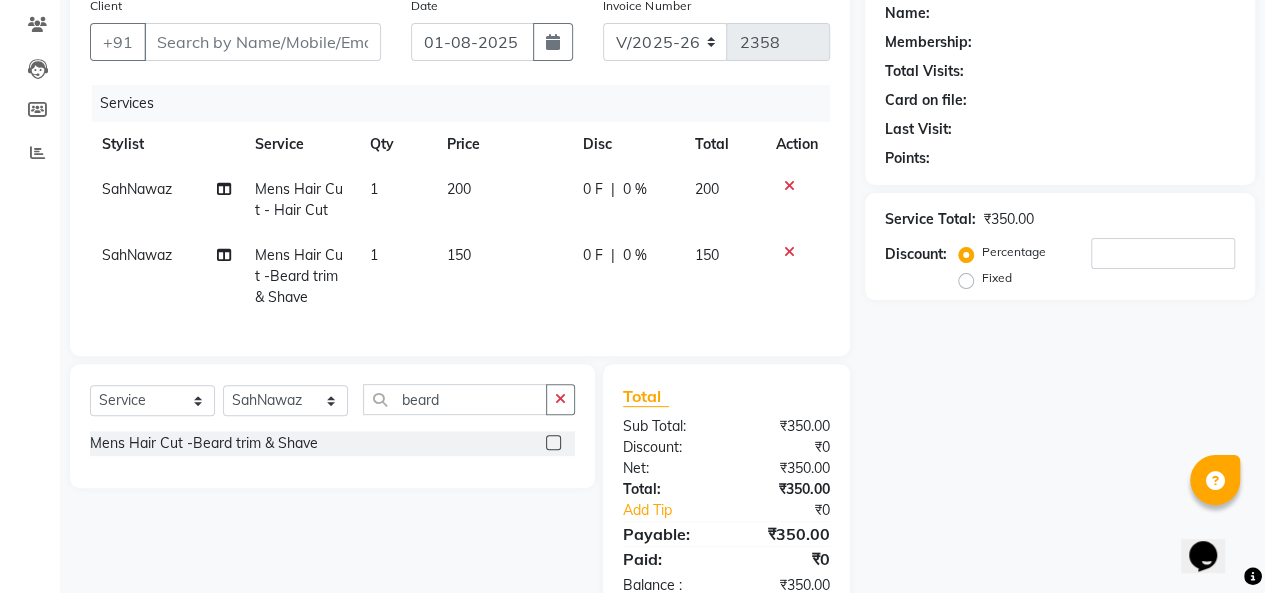 click on "200" 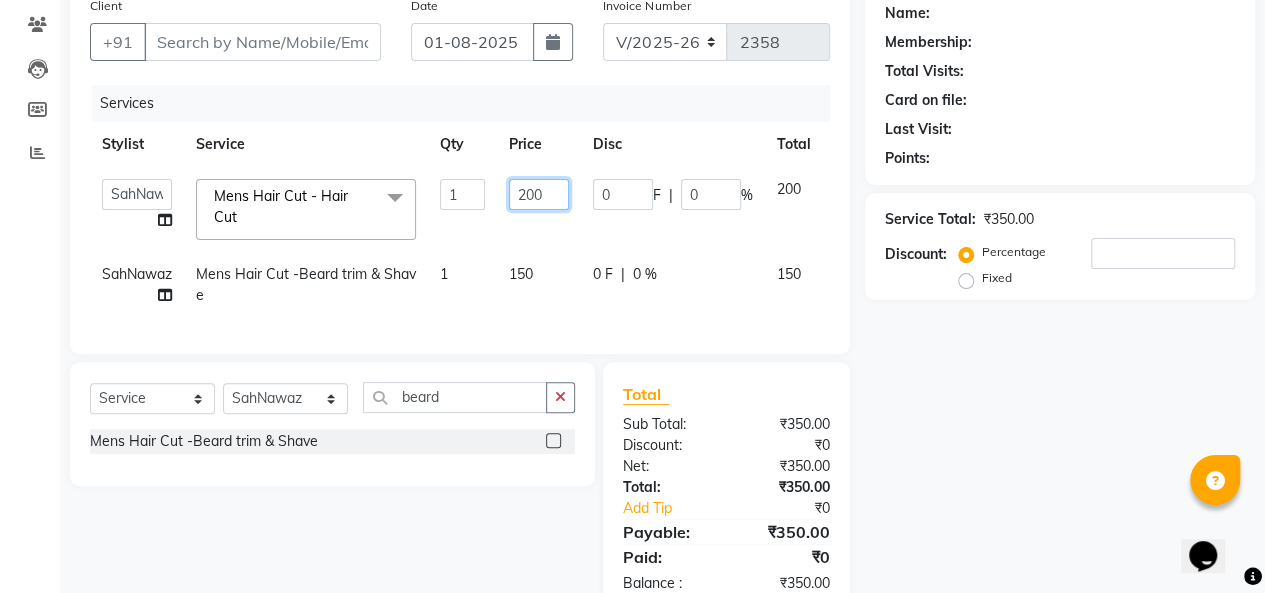 click on "200" 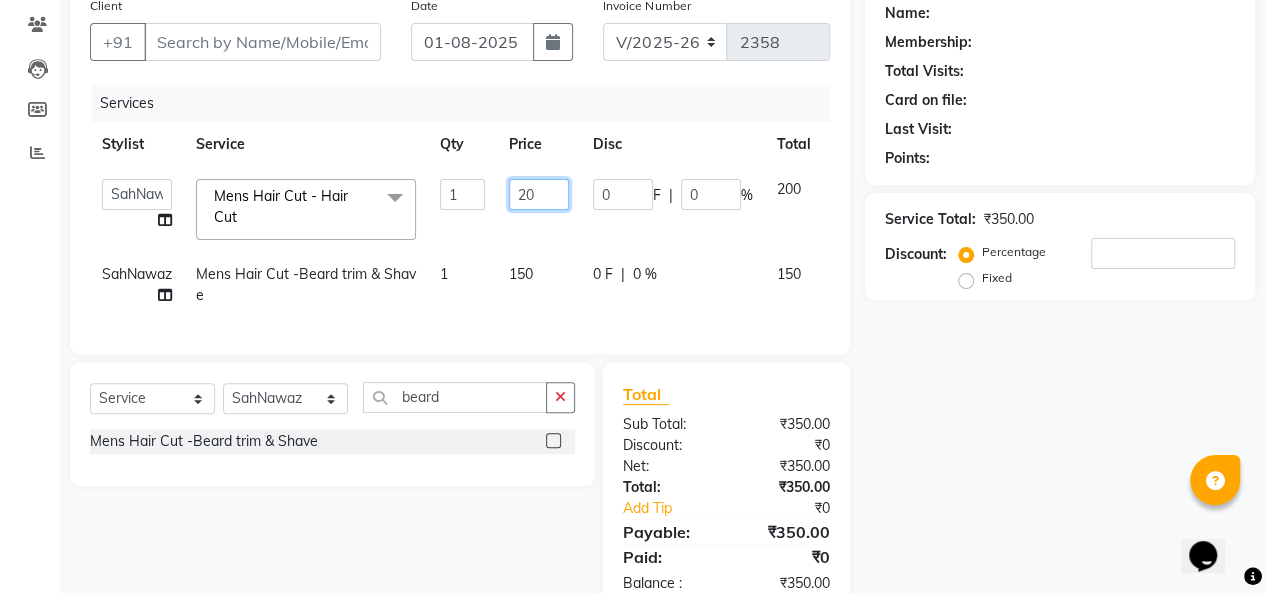type on "2" 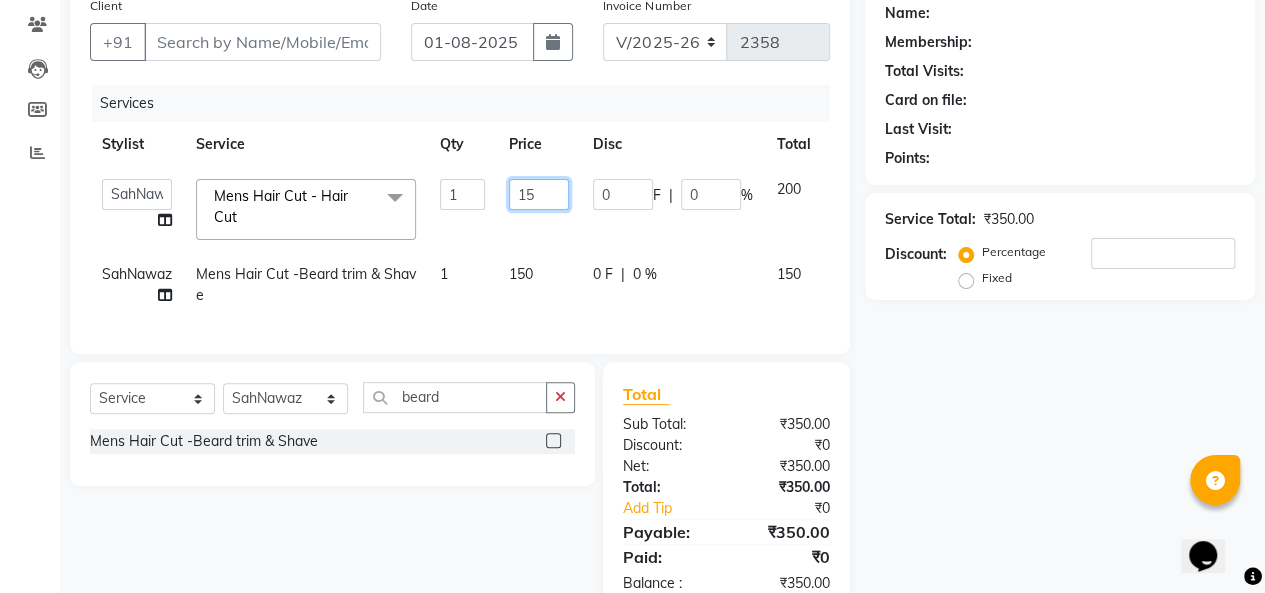 type on "150" 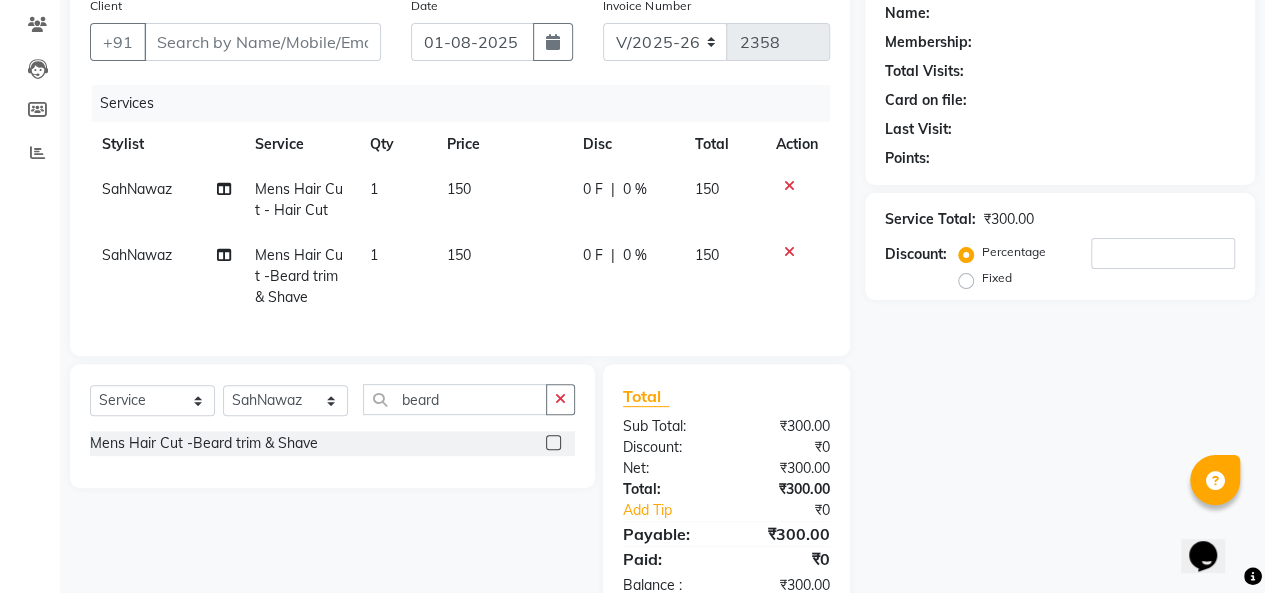 click on "150" 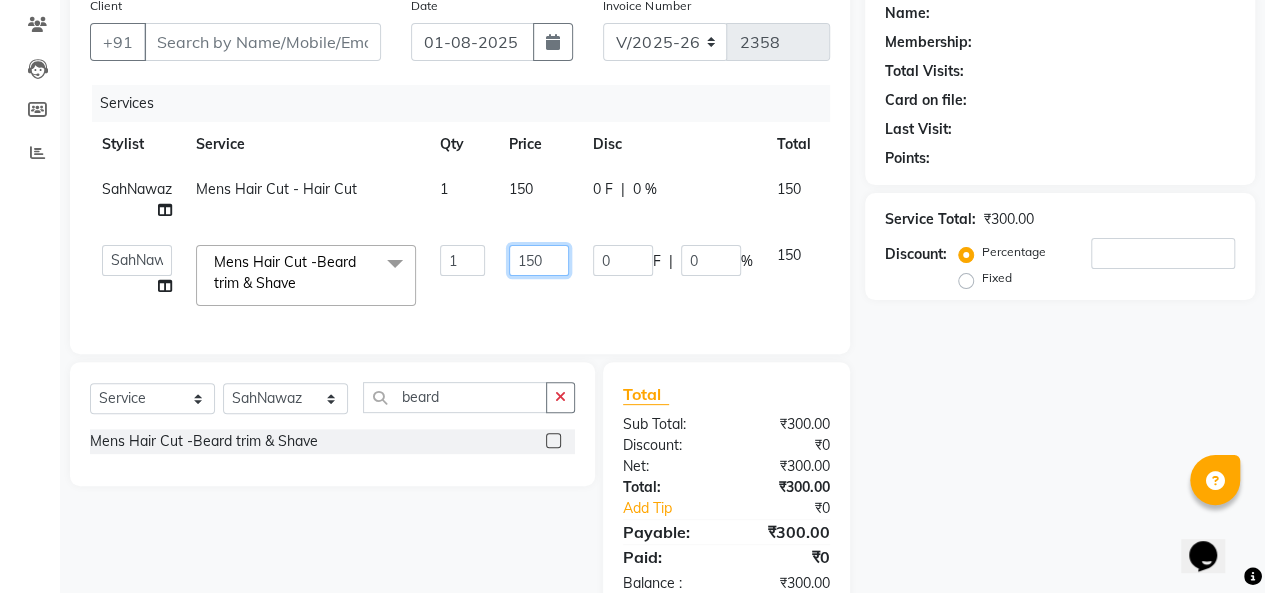 click on "150" 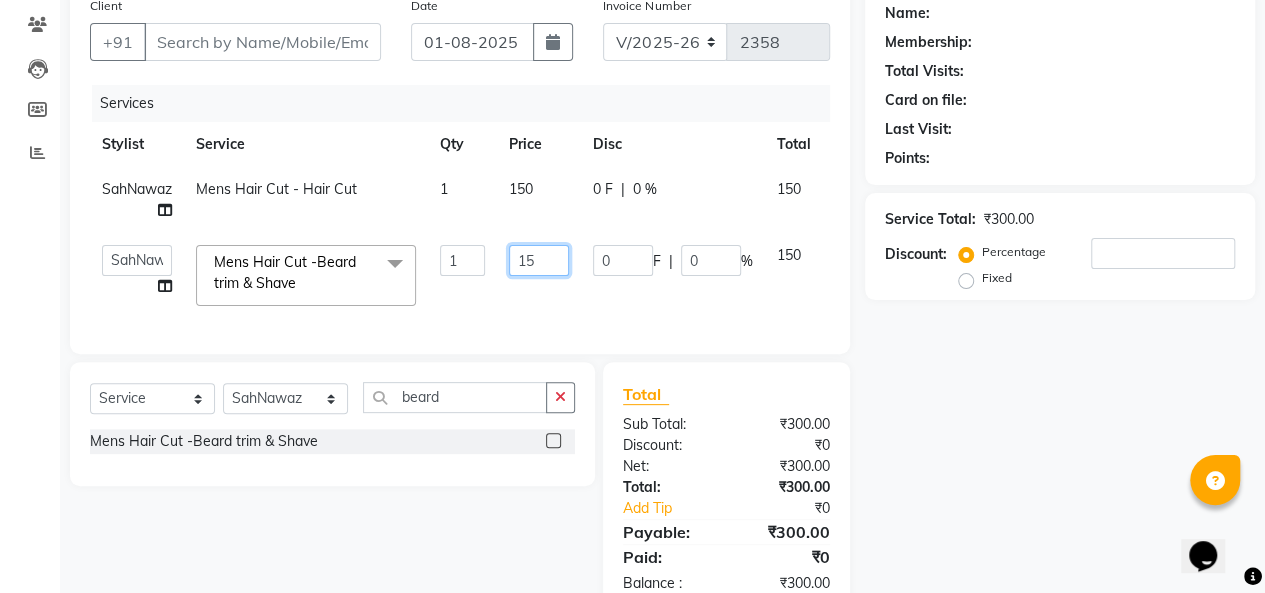 type on "1" 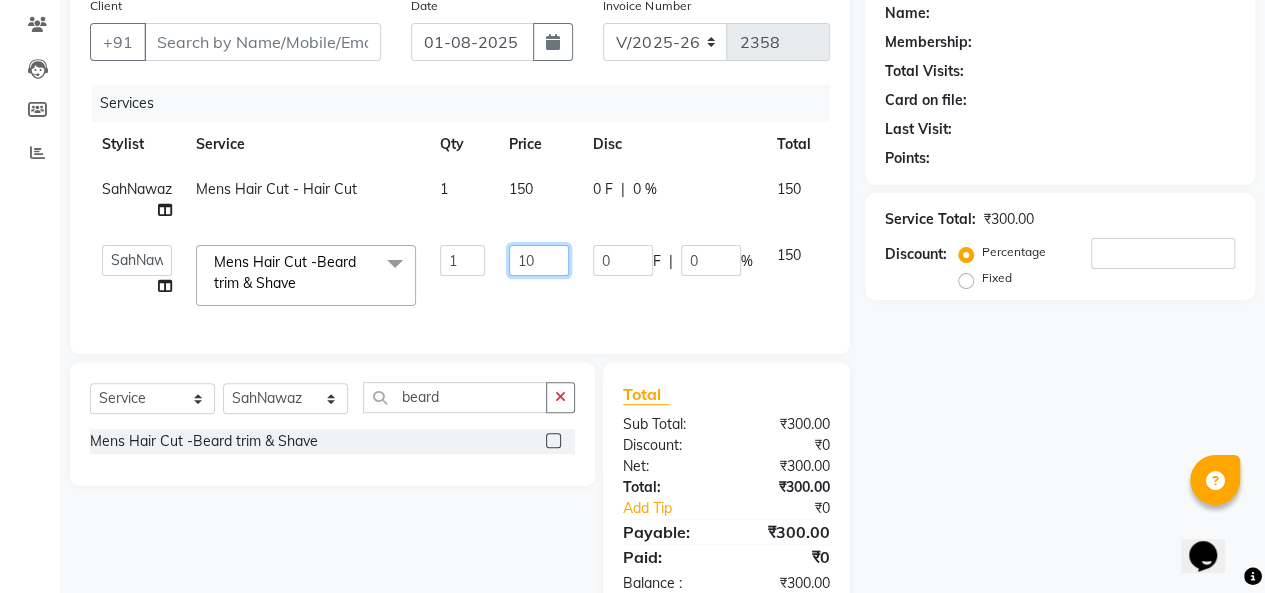 type on "100" 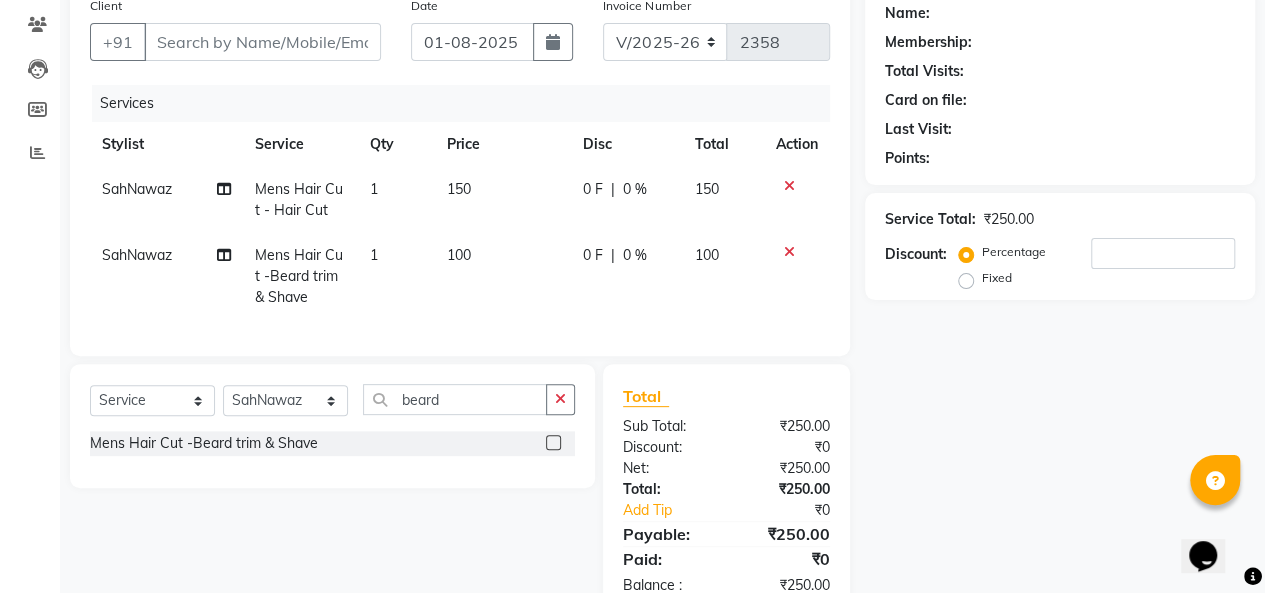 click on "Calendar  Invoice  Clients  Leads   Members  Reports Completed InProgress Upcoming Dropped Tentative Check-In Confirm Bookings Generate Report Segments Page Builder" 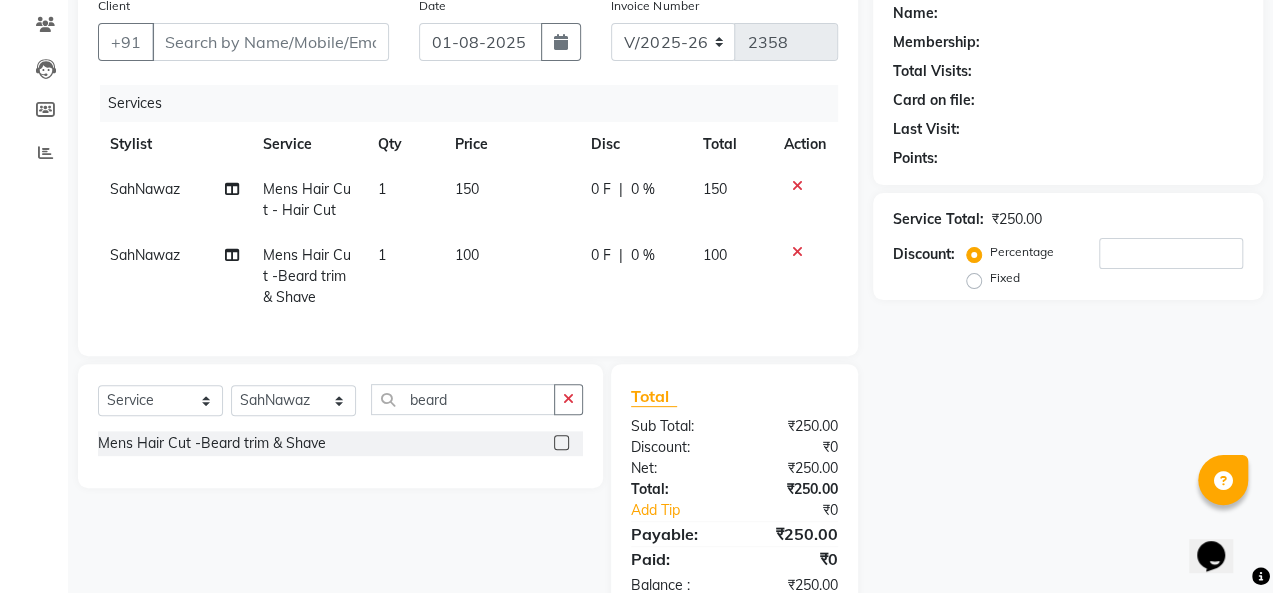scroll, scrollTop: 0, scrollLeft: 0, axis: both 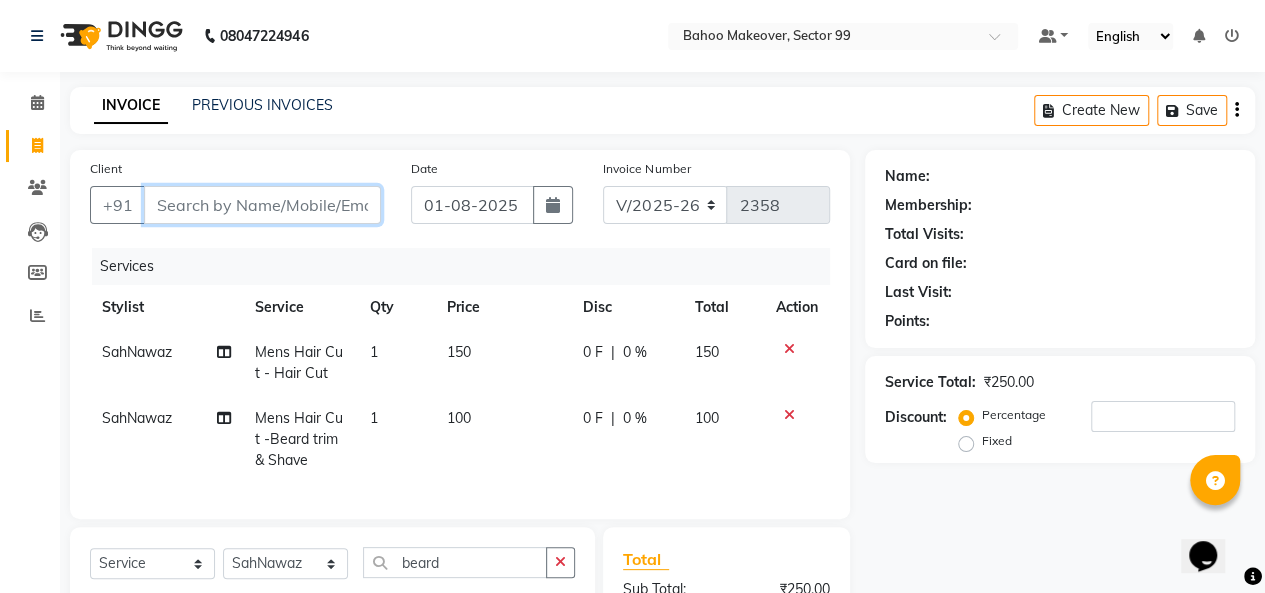 click on "Client" at bounding box center [262, 205] 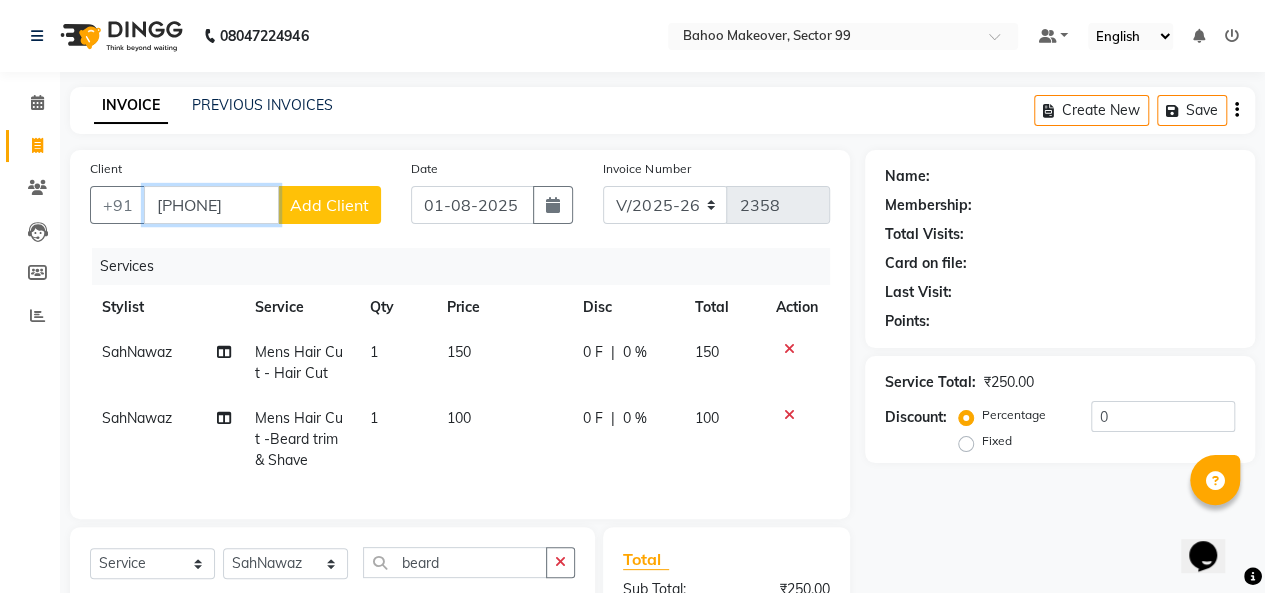 type on "[PHONE]" 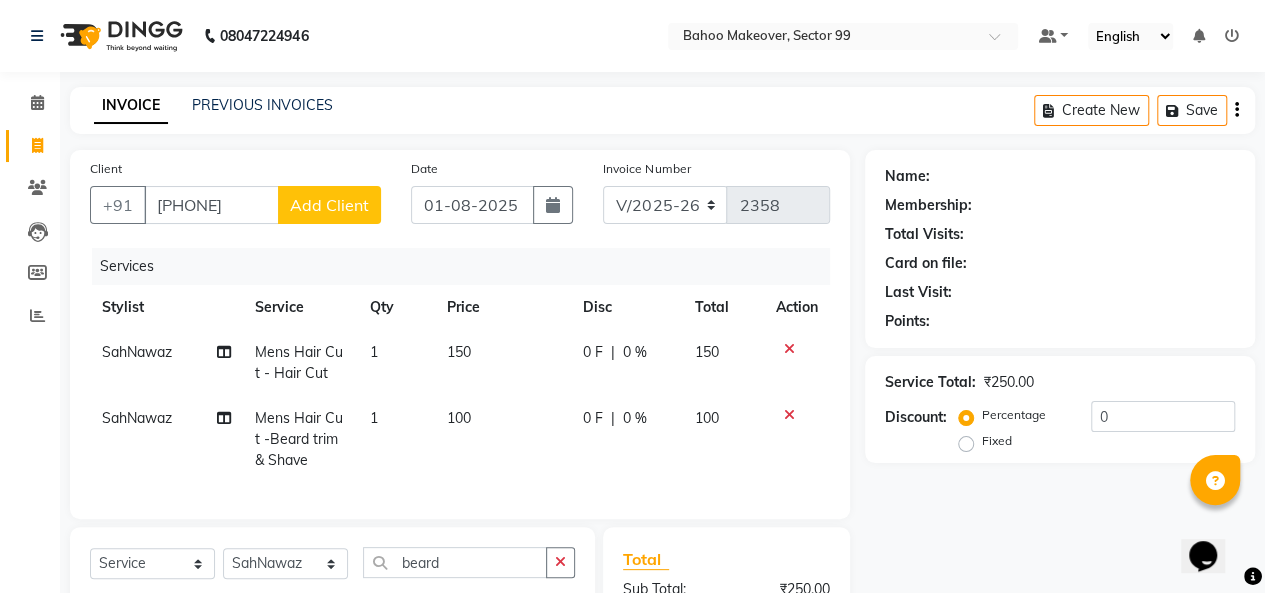 click on "Add Client" 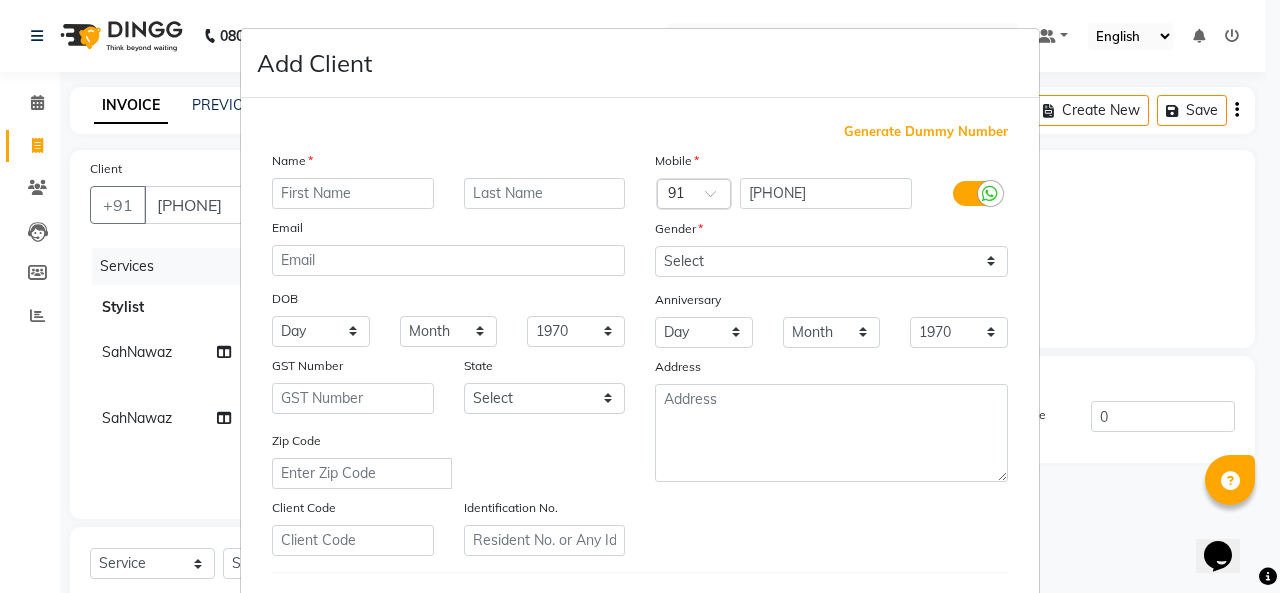 click at bounding box center [353, 193] 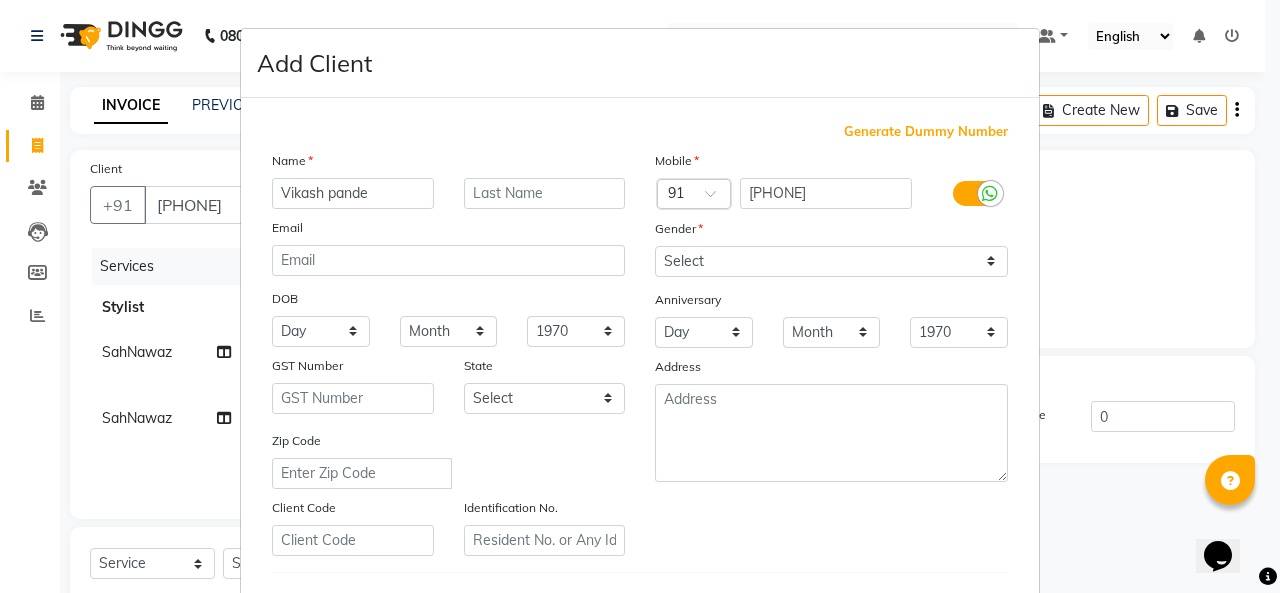 type on "Vikash pande" 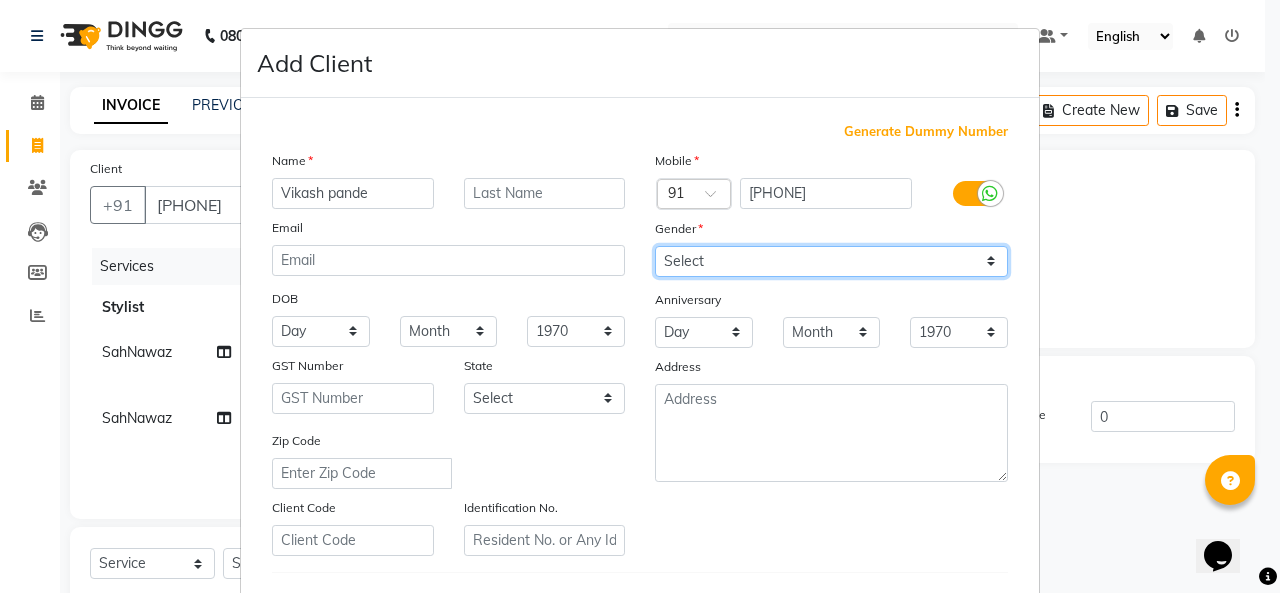 drag, startPoint x: 732, startPoint y: 265, endPoint x: 721, endPoint y: 327, distance: 62.968246 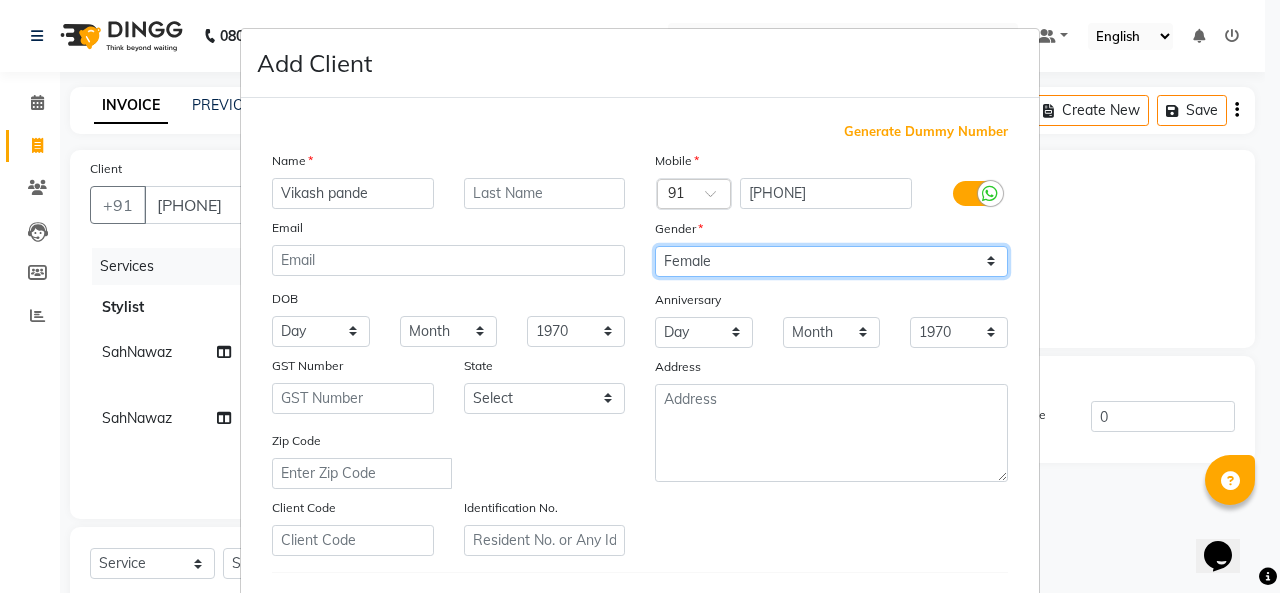 click on "Select Male Female Other Prefer Not To Say" at bounding box center (831, 261) 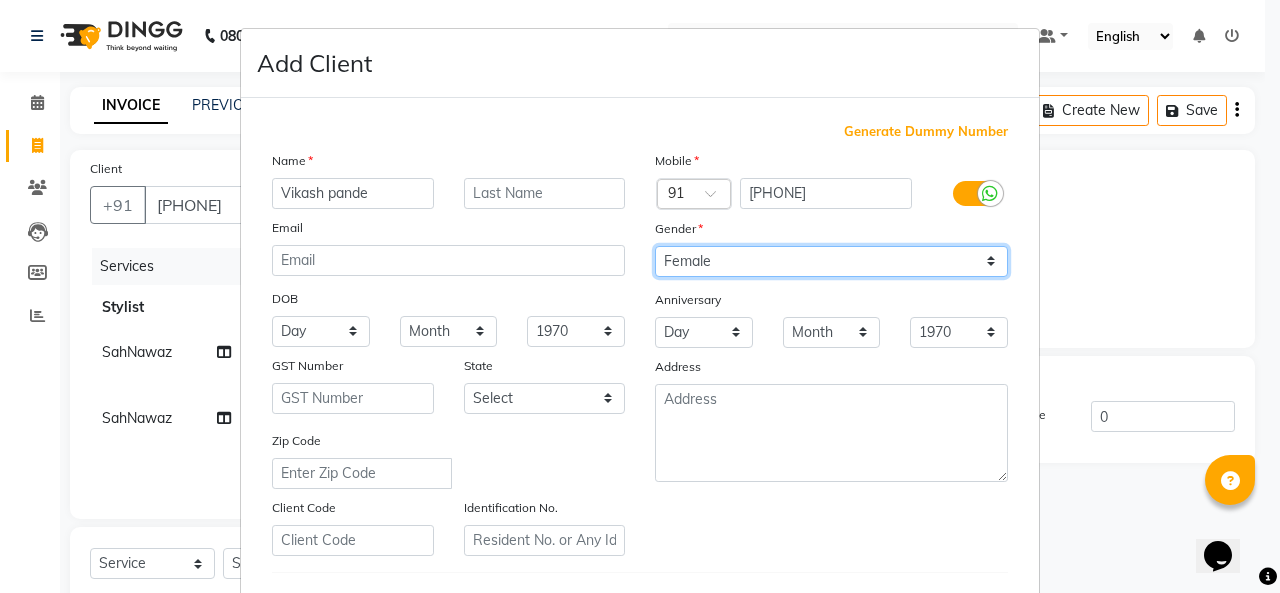 drag, startPoint x: 732, startPoint y: 249, endPoint x: 704, endPoint y: 317, distance: 73.53911 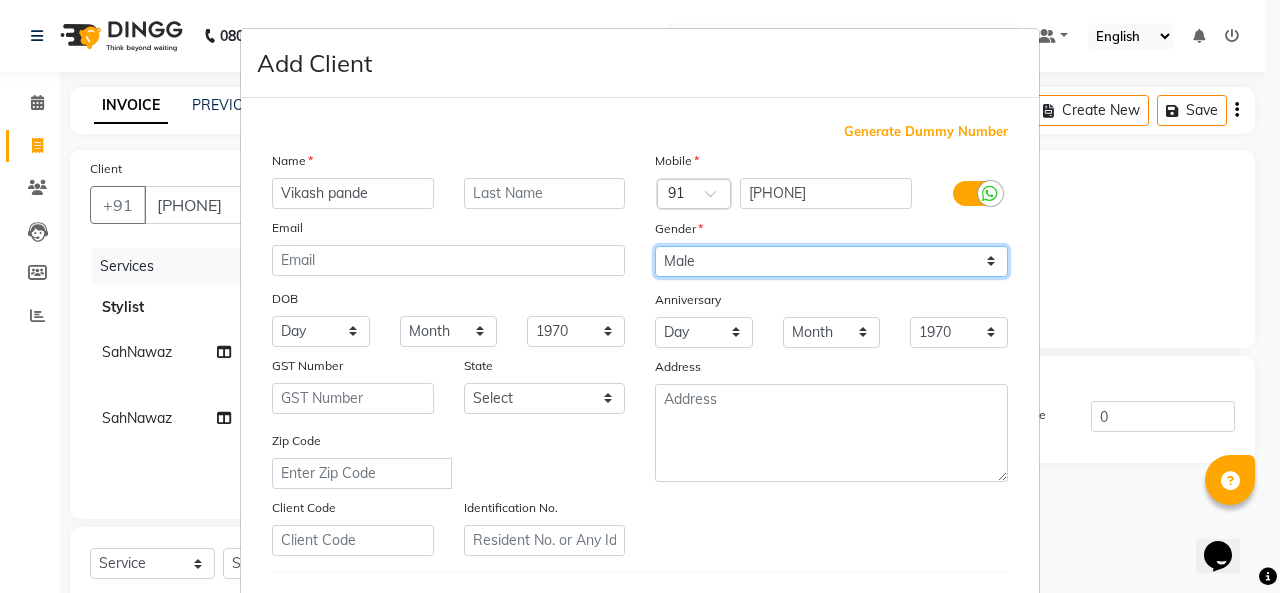click on "Select Male Female Other Prefer Not To Say" at bounding box center [831, 261] 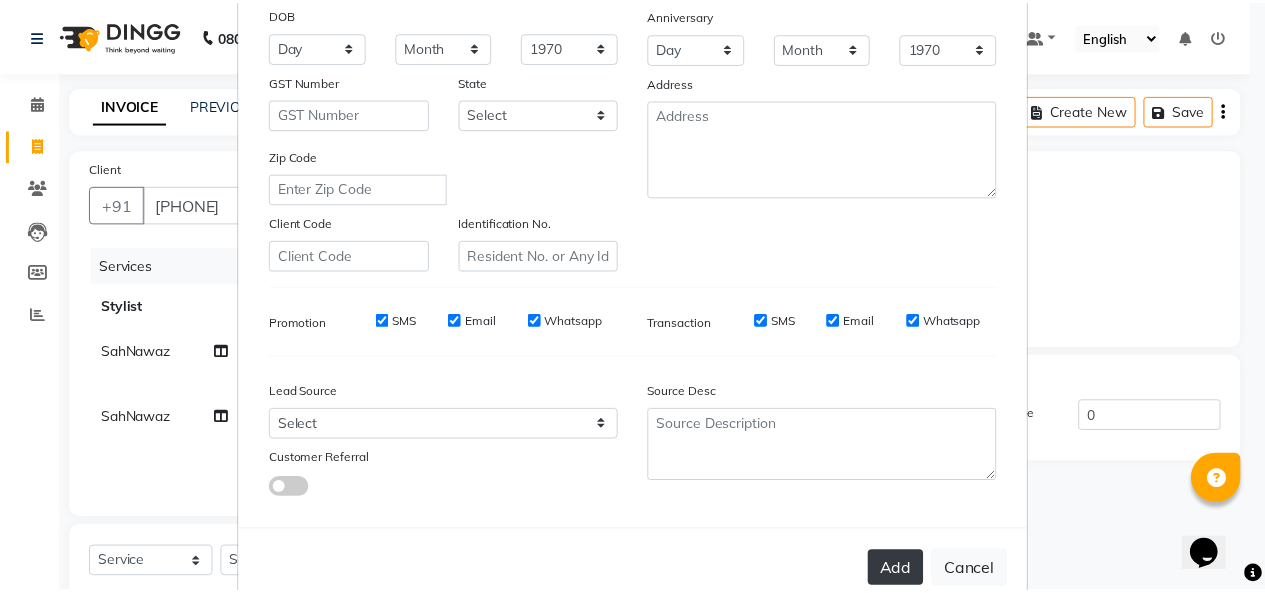 scroll, scrollTop: 326, scrollLeft: 0, axis: vertical 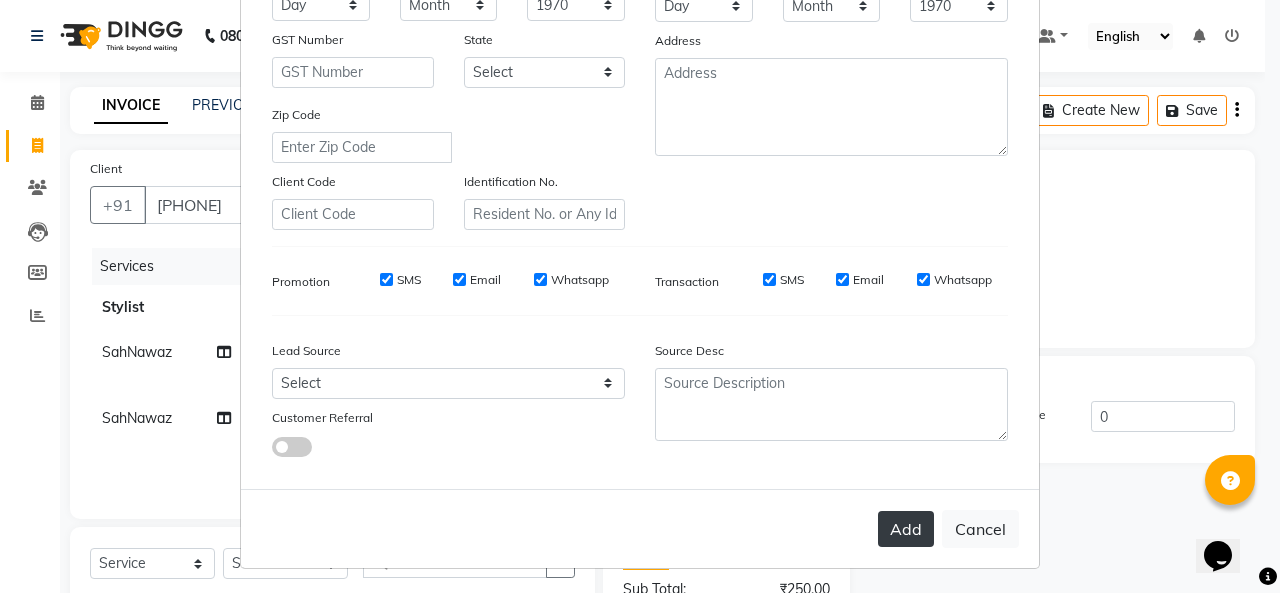 click on "Add" at bounding box center [906, 529] 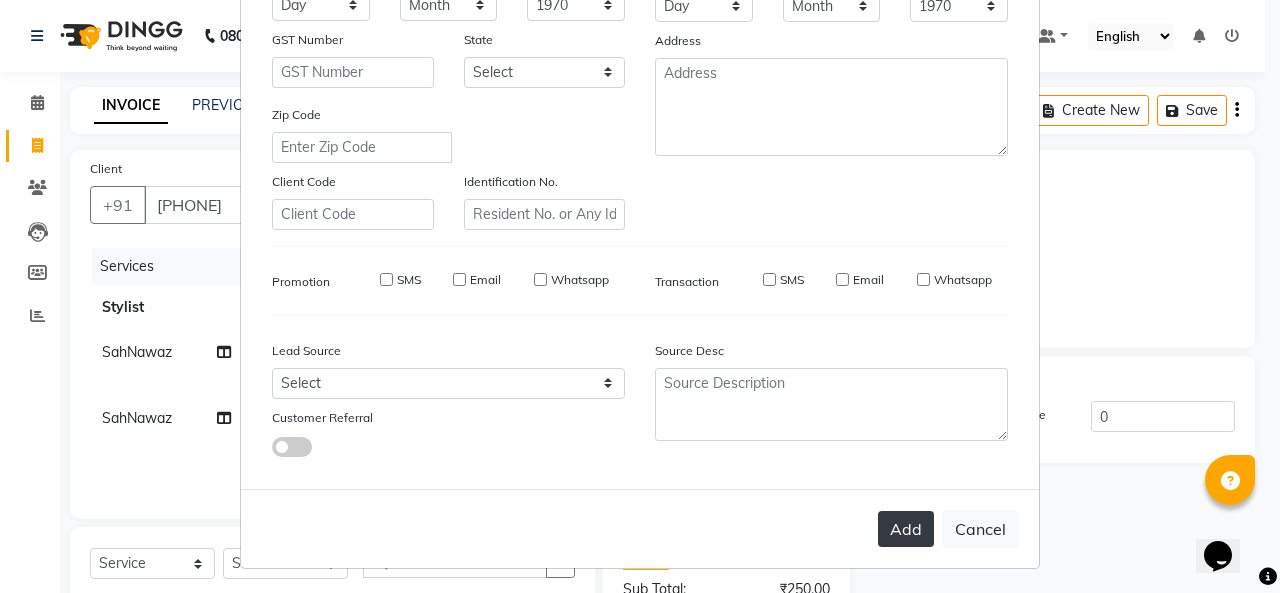 type 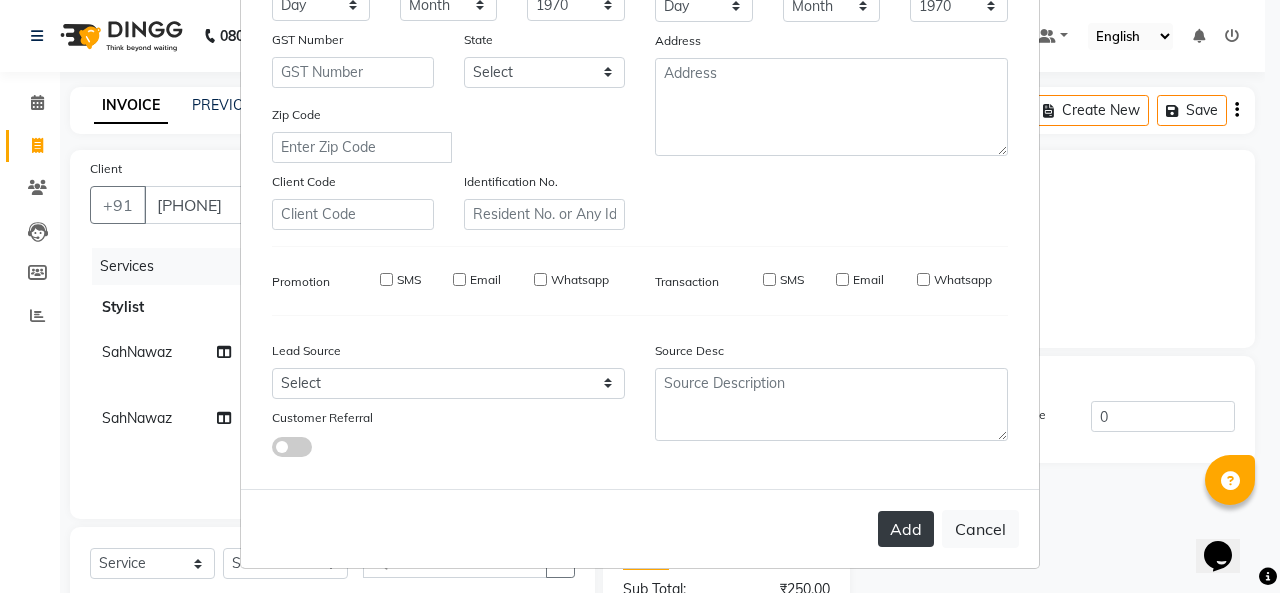 checkbox on "false" 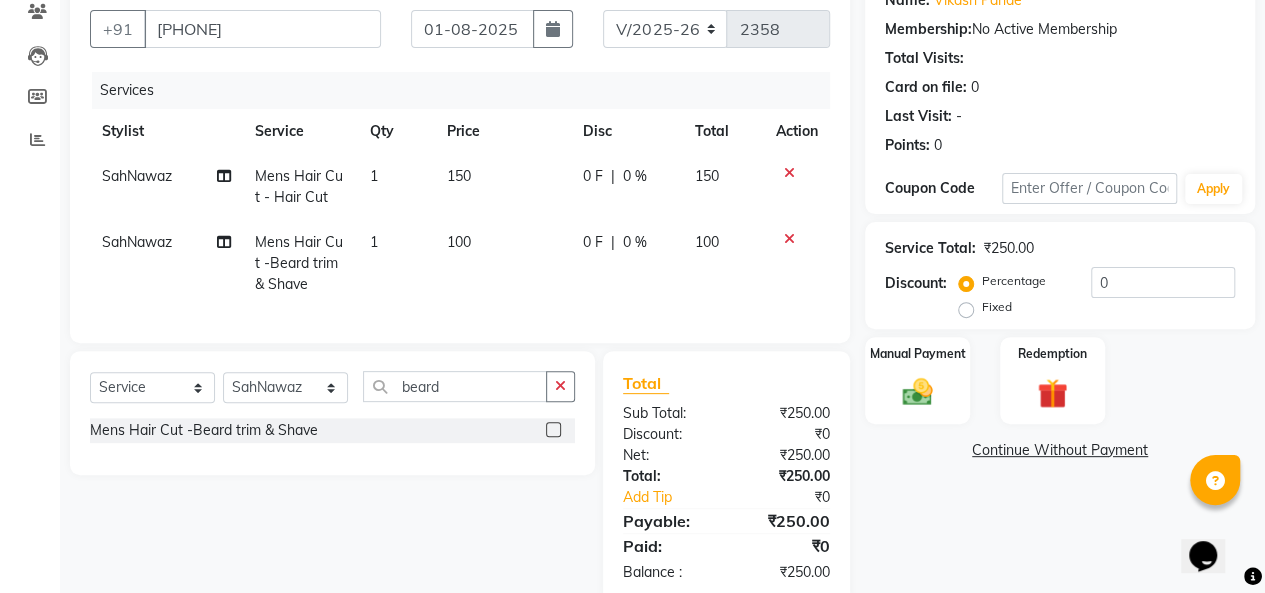 scroll, scrollTop: 230, scrollLeft: 0, axis: vertical 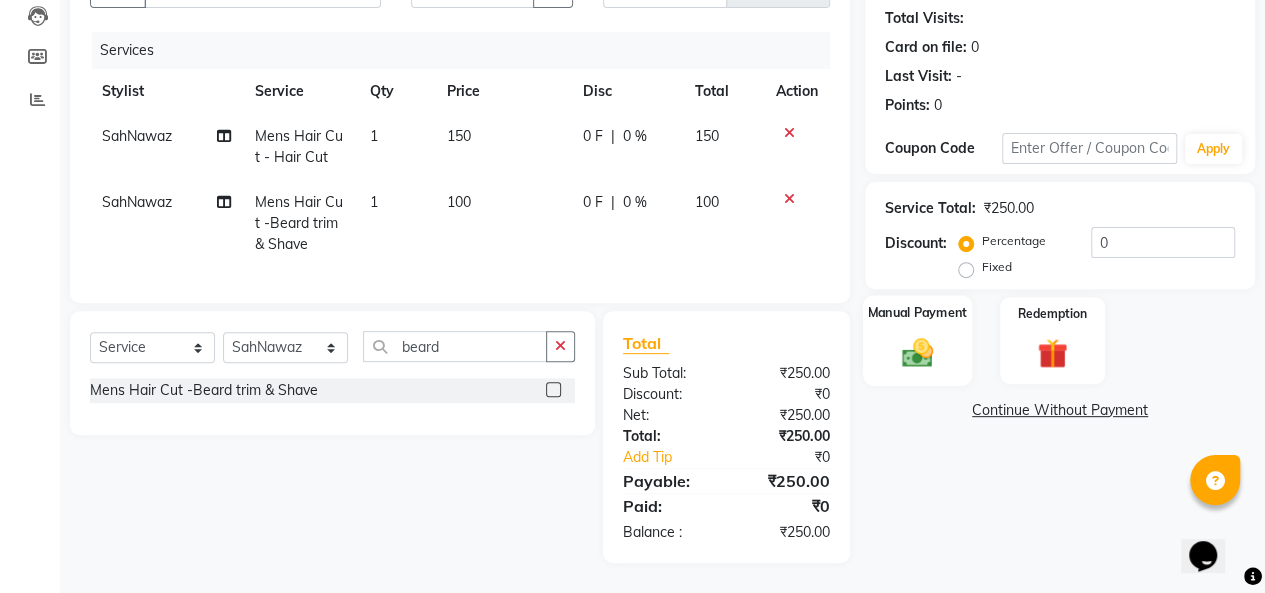 click 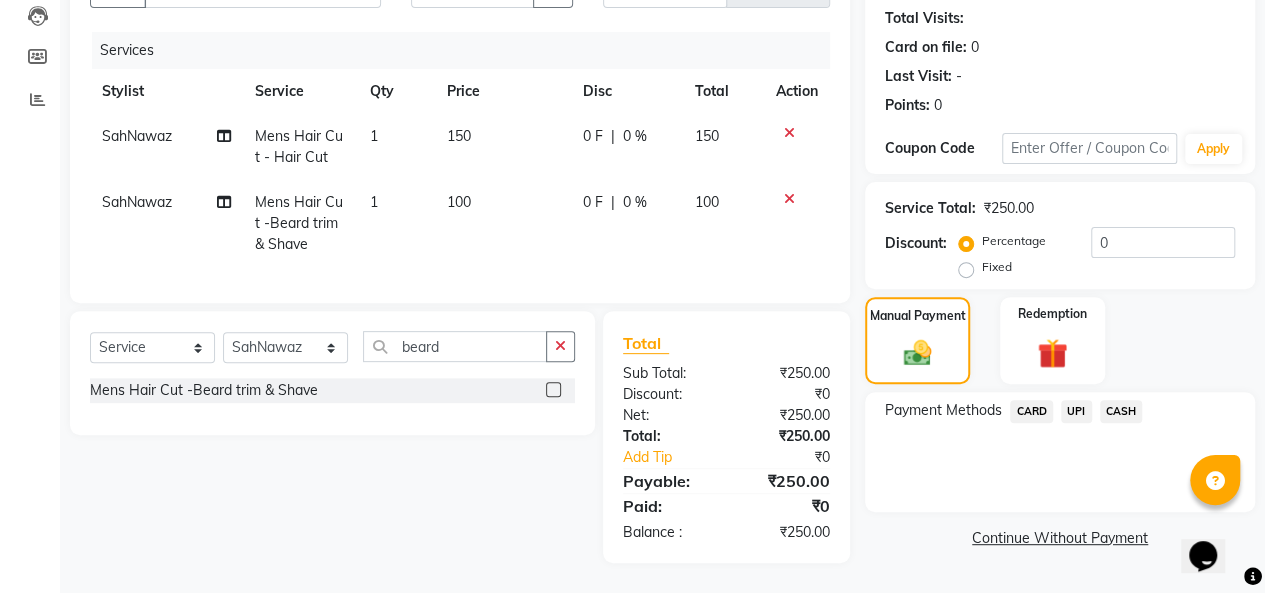 click on "UPI" 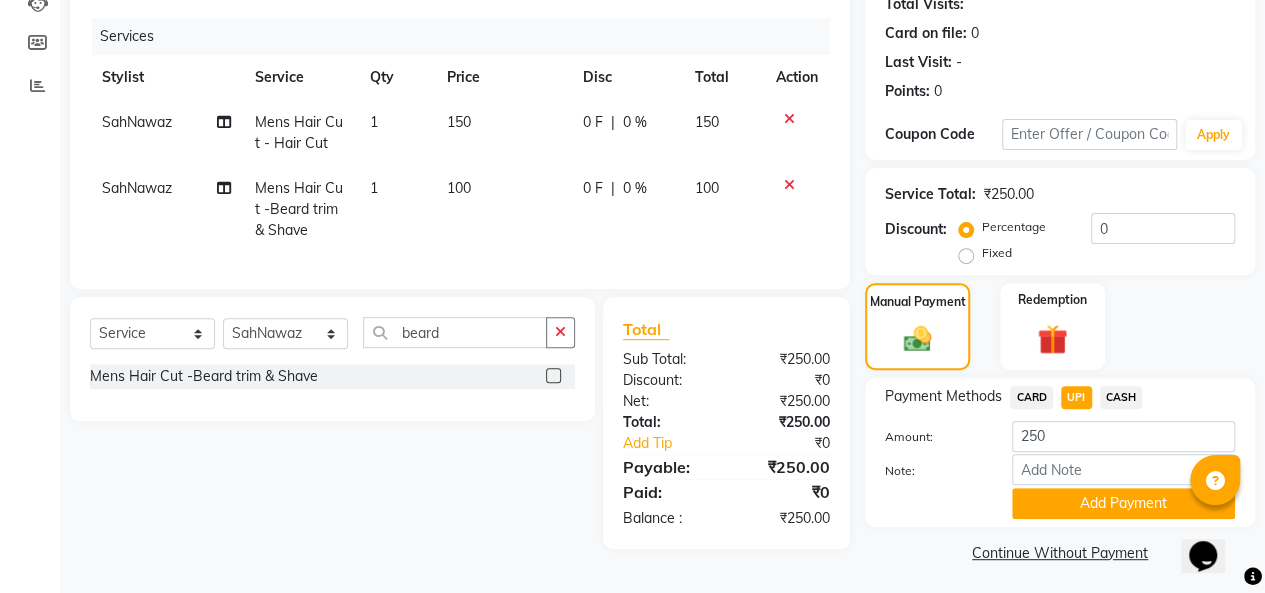 scroll, scrollTop: 0, scrollLeft: 0, axis: both 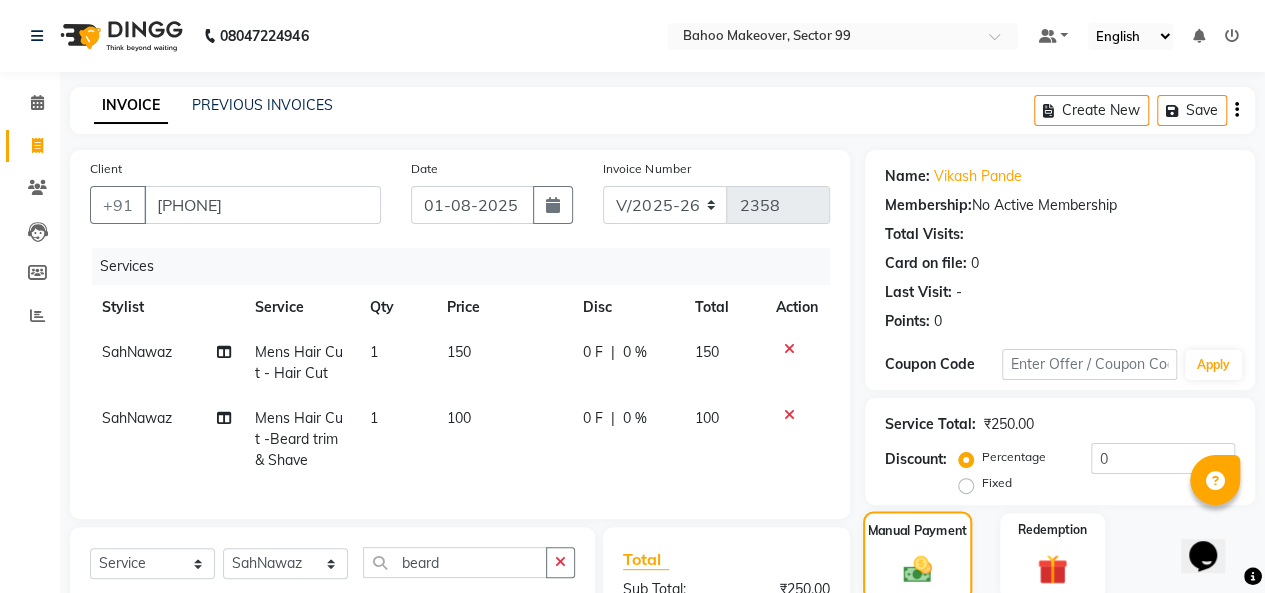 click 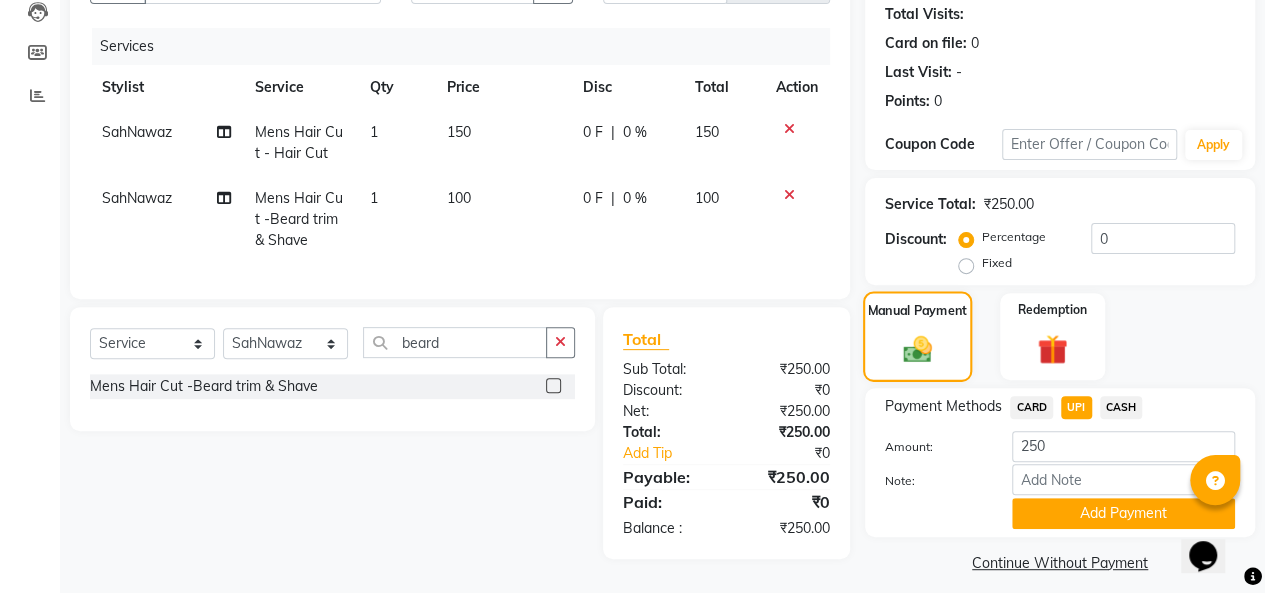 scroll, scrollTop: 234, scrollLeft: 0, axis: vertical 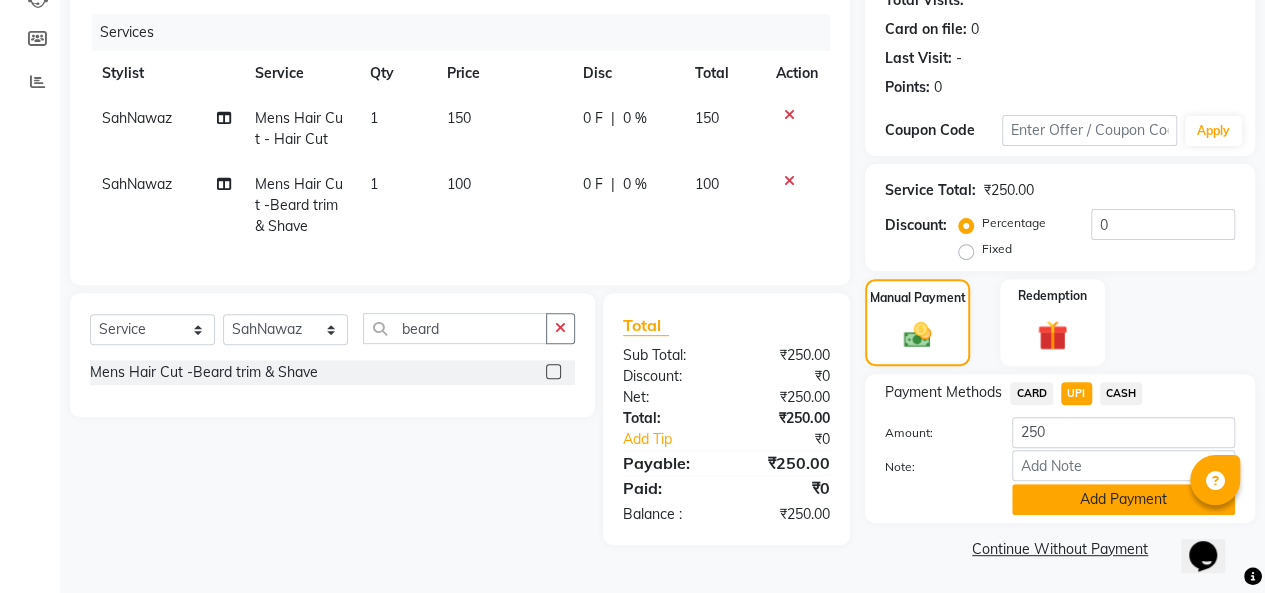 click on "Add Payment" 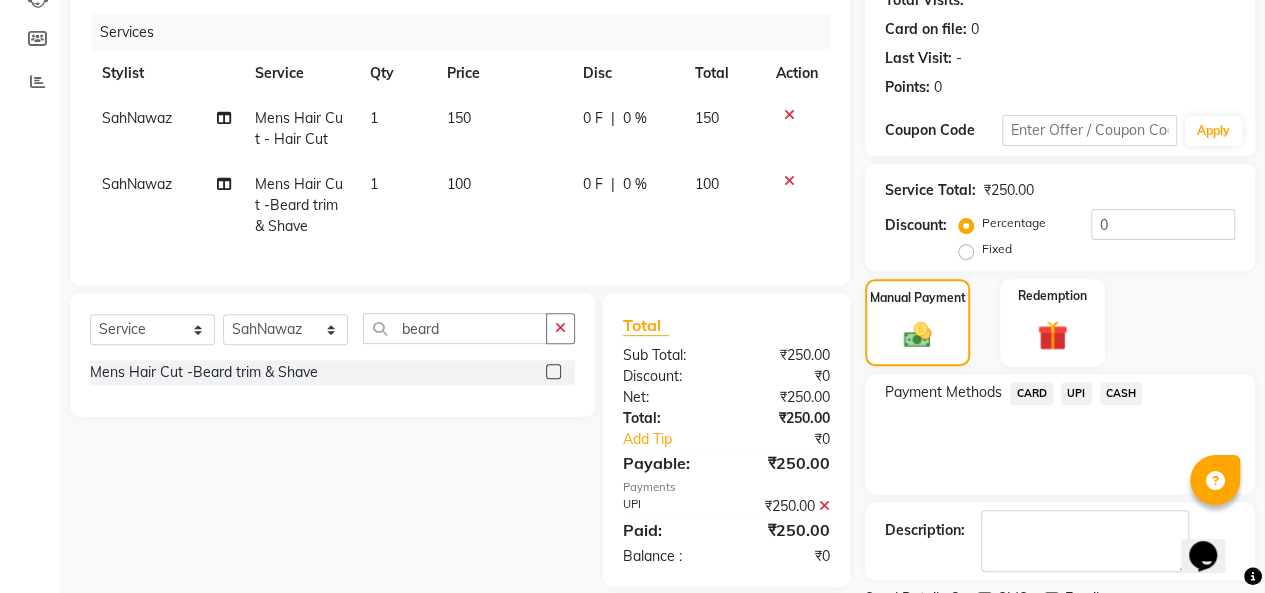 scroll, scrollTop: 316, scrollLeft: 0, axis: vertical 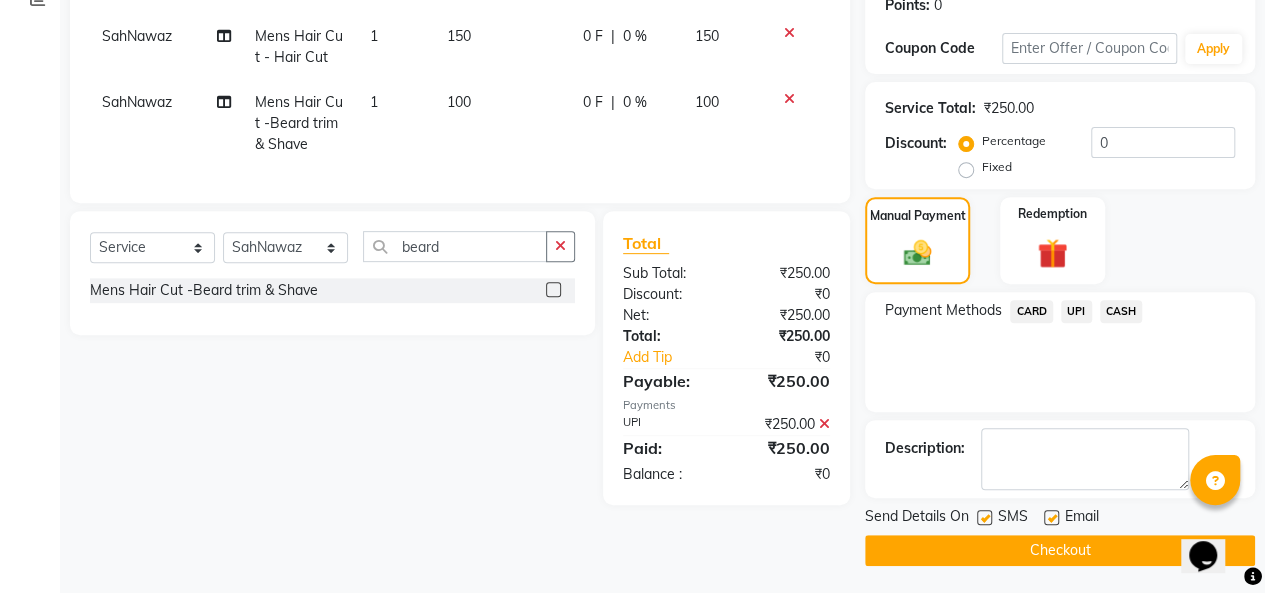 click on "Checkout" 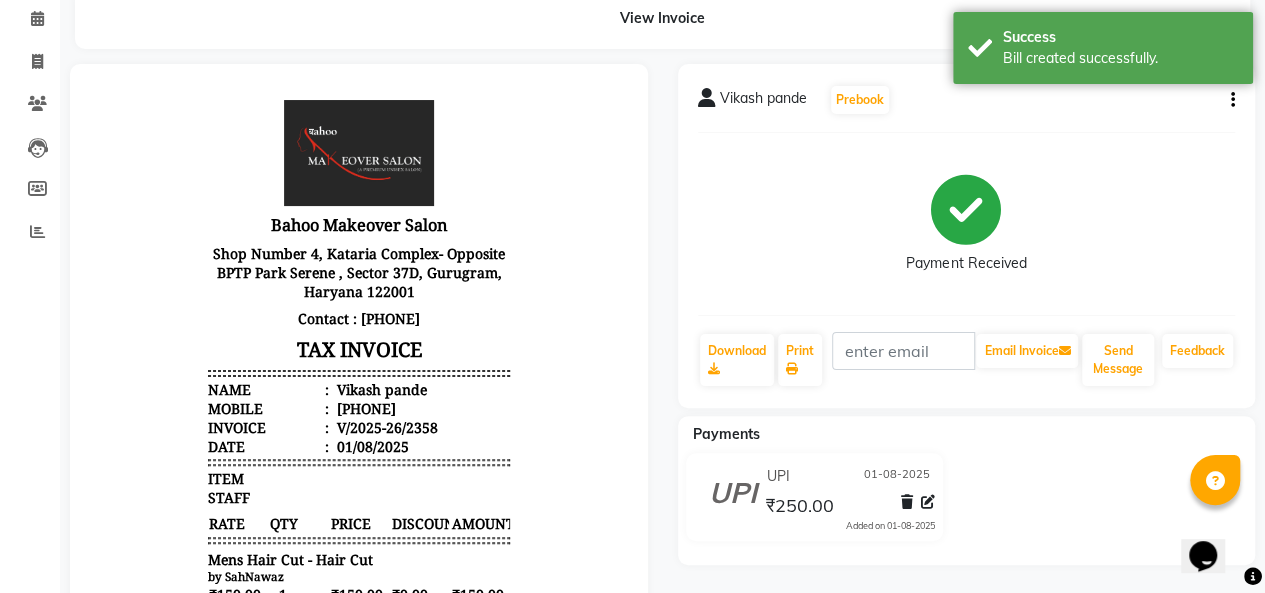 scroll, scrollTop: 0, scrollLeft: 0, axis: both 